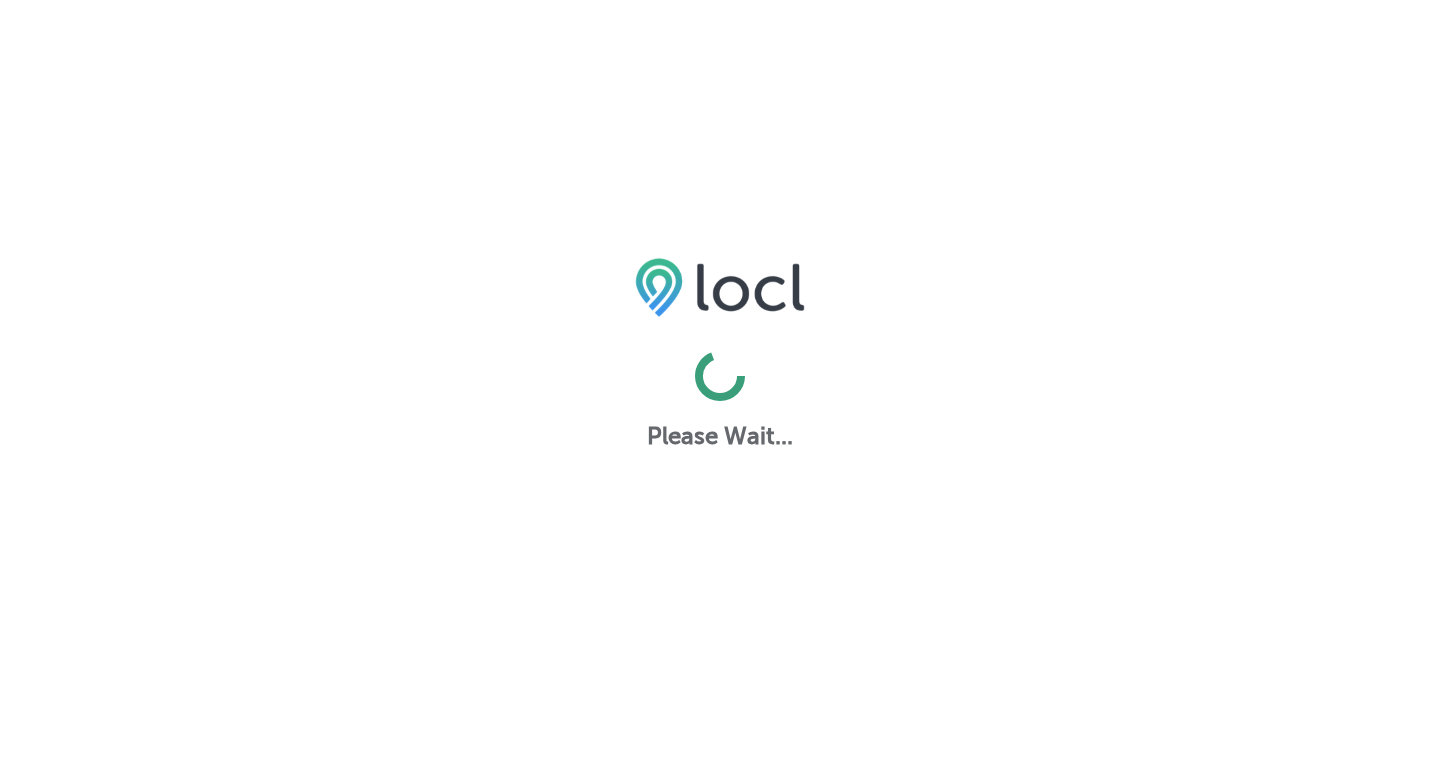 scroll, scrollTop: 0, scrollLeft: 0, axis: both 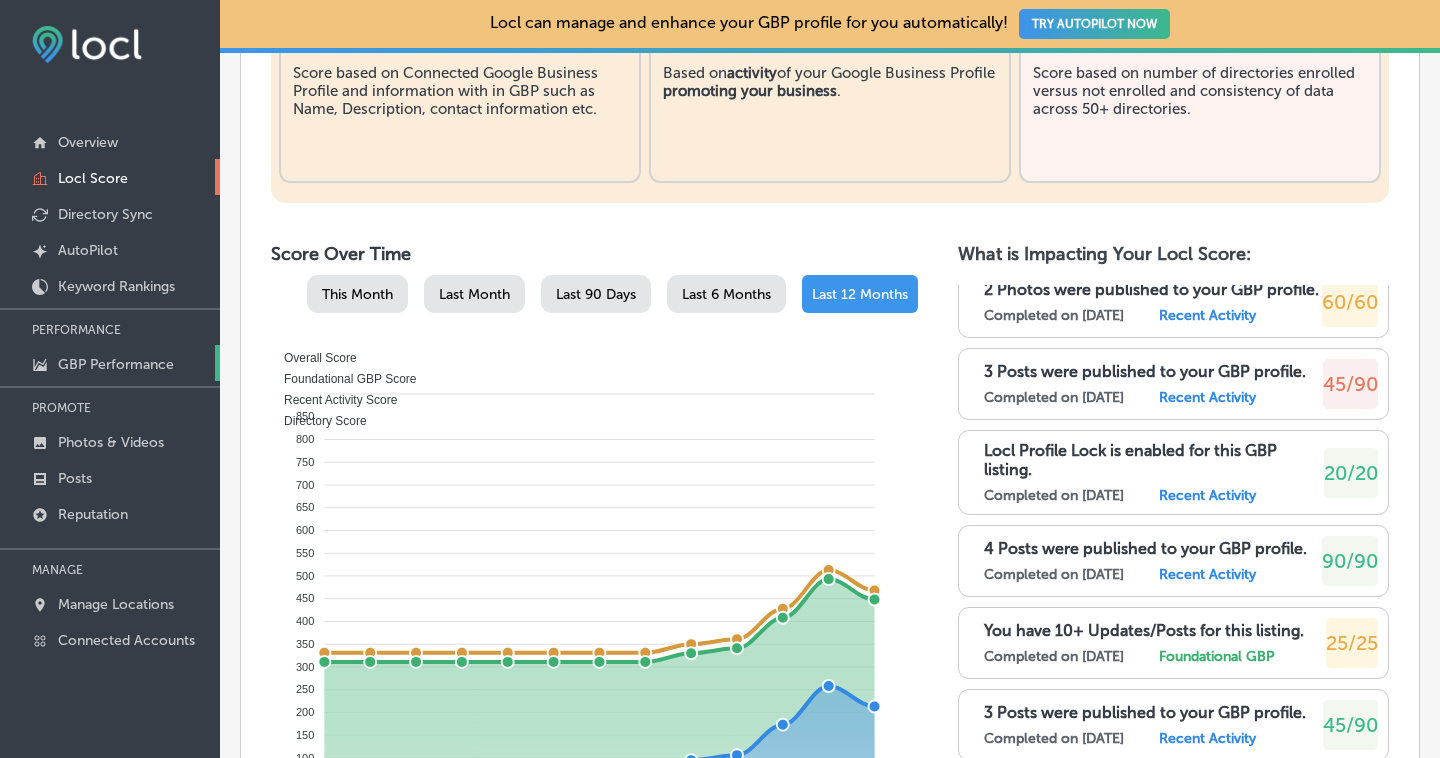 click on "GBP Performance" at bounding box center (116, 364) 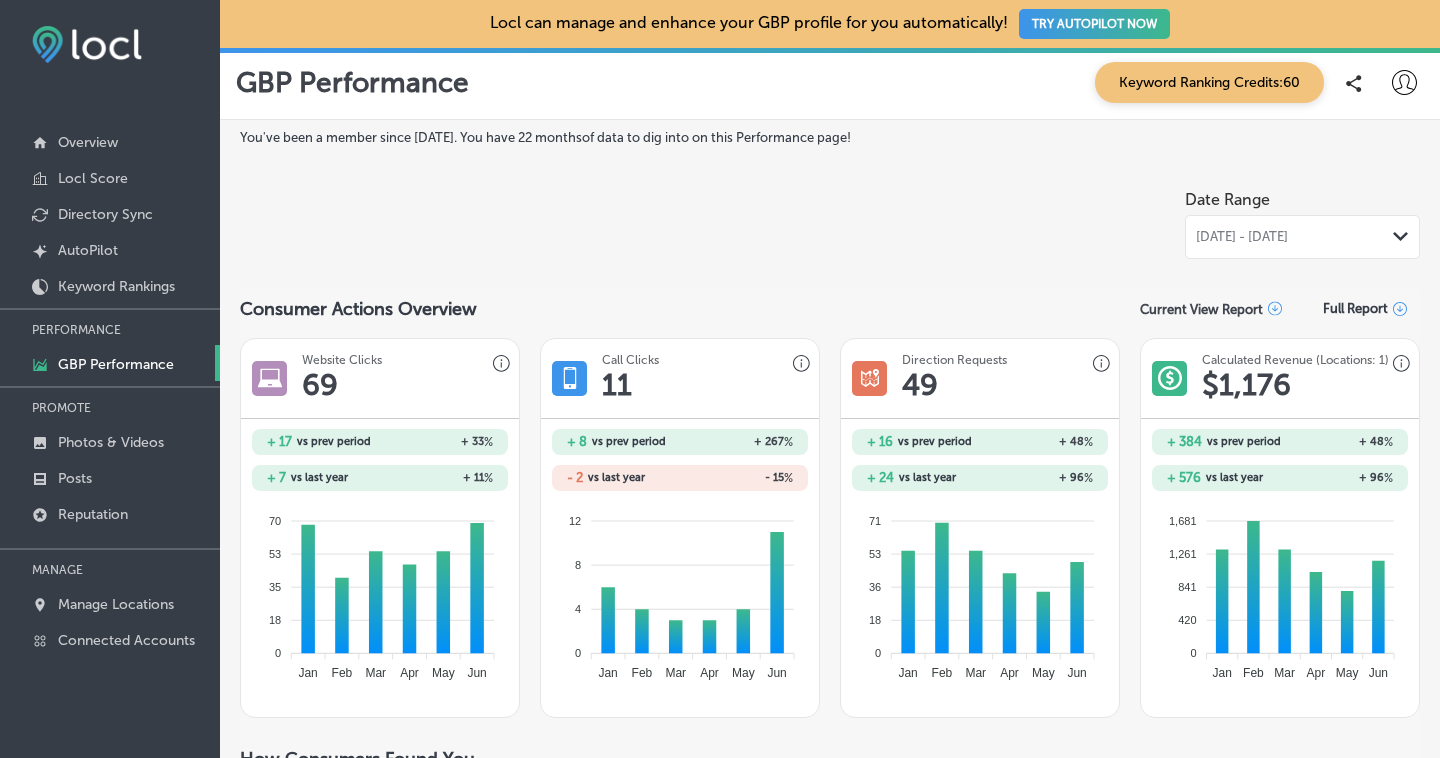 scroll, scrollTop: 0, scrollLeft: 0, axis: both 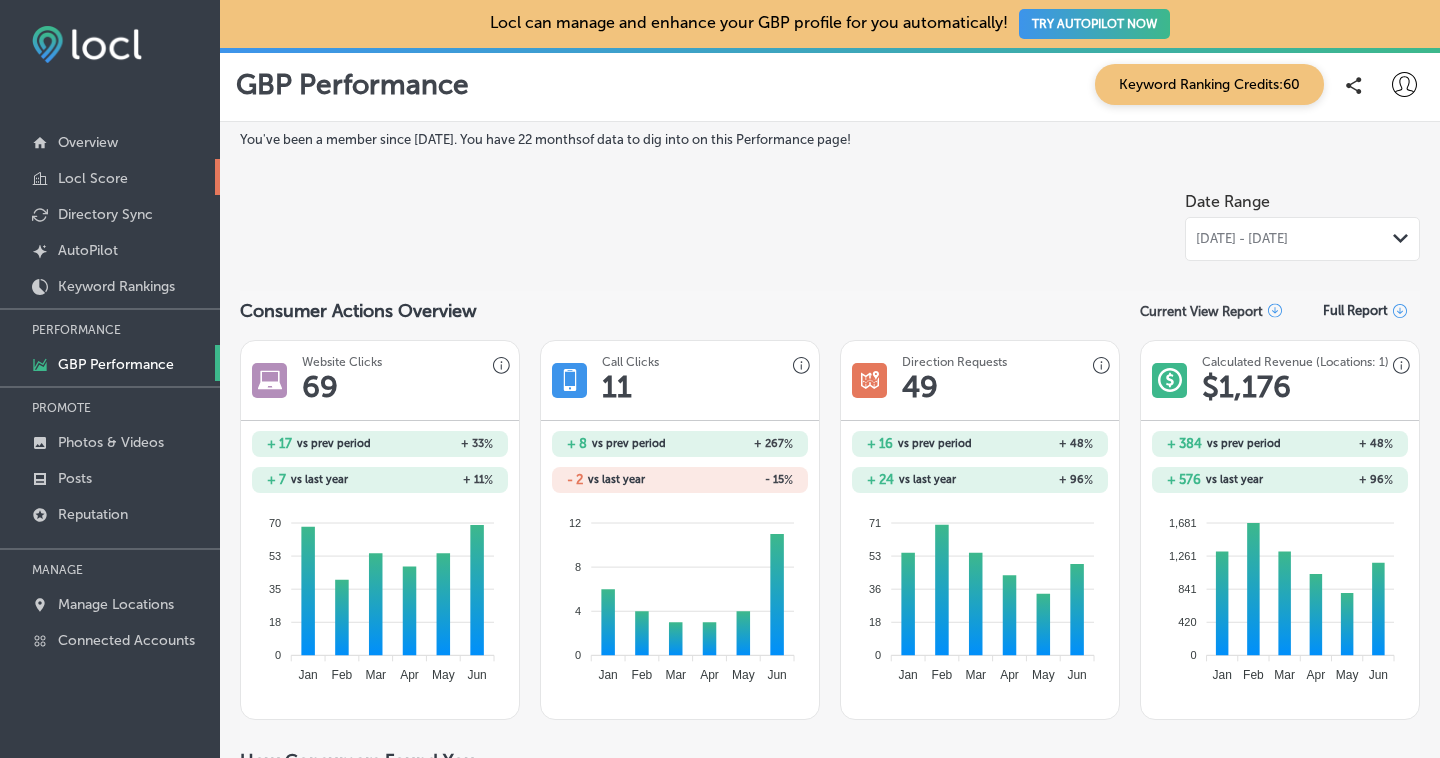 click on "Locl Score" at bounding box center (93, 178) 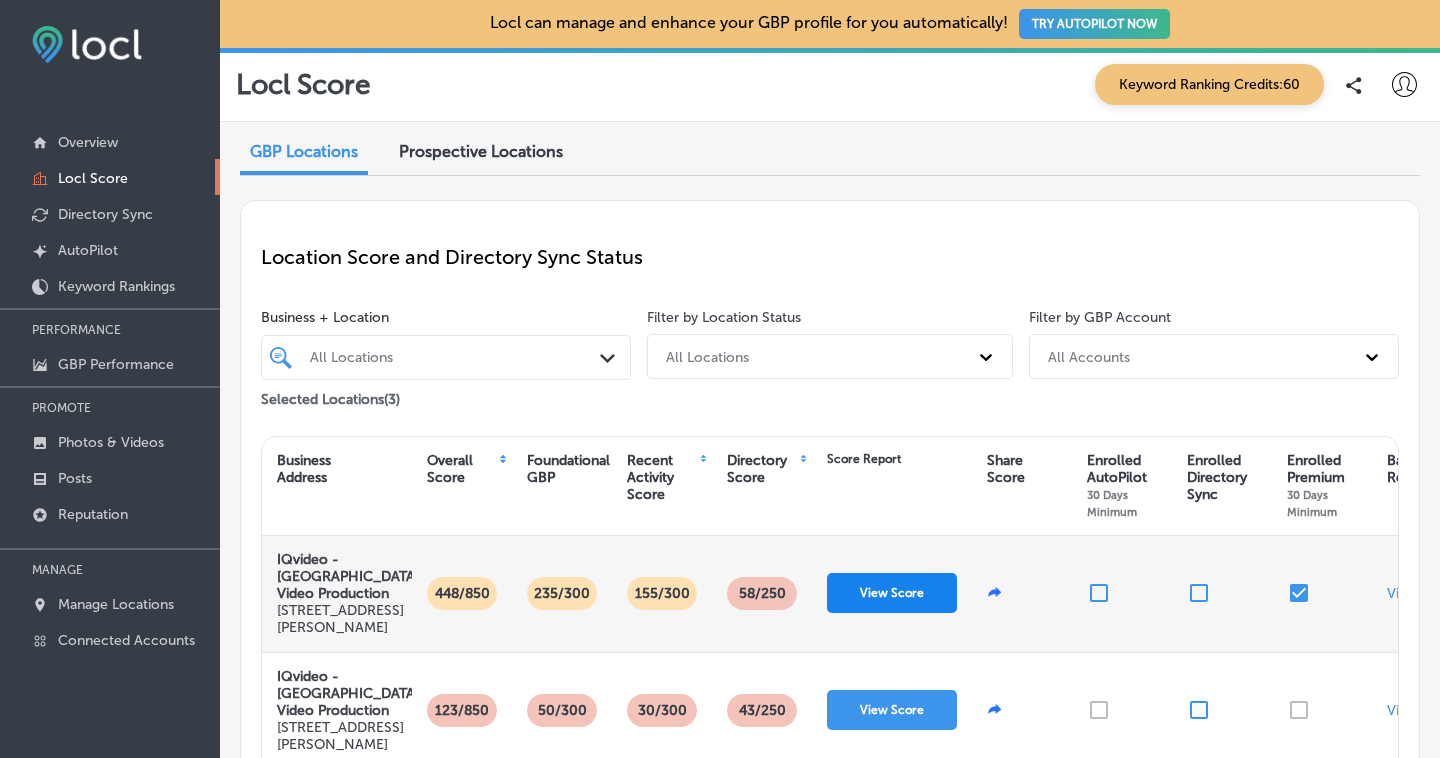 click on "View Score" at bounding box center (892, 593) 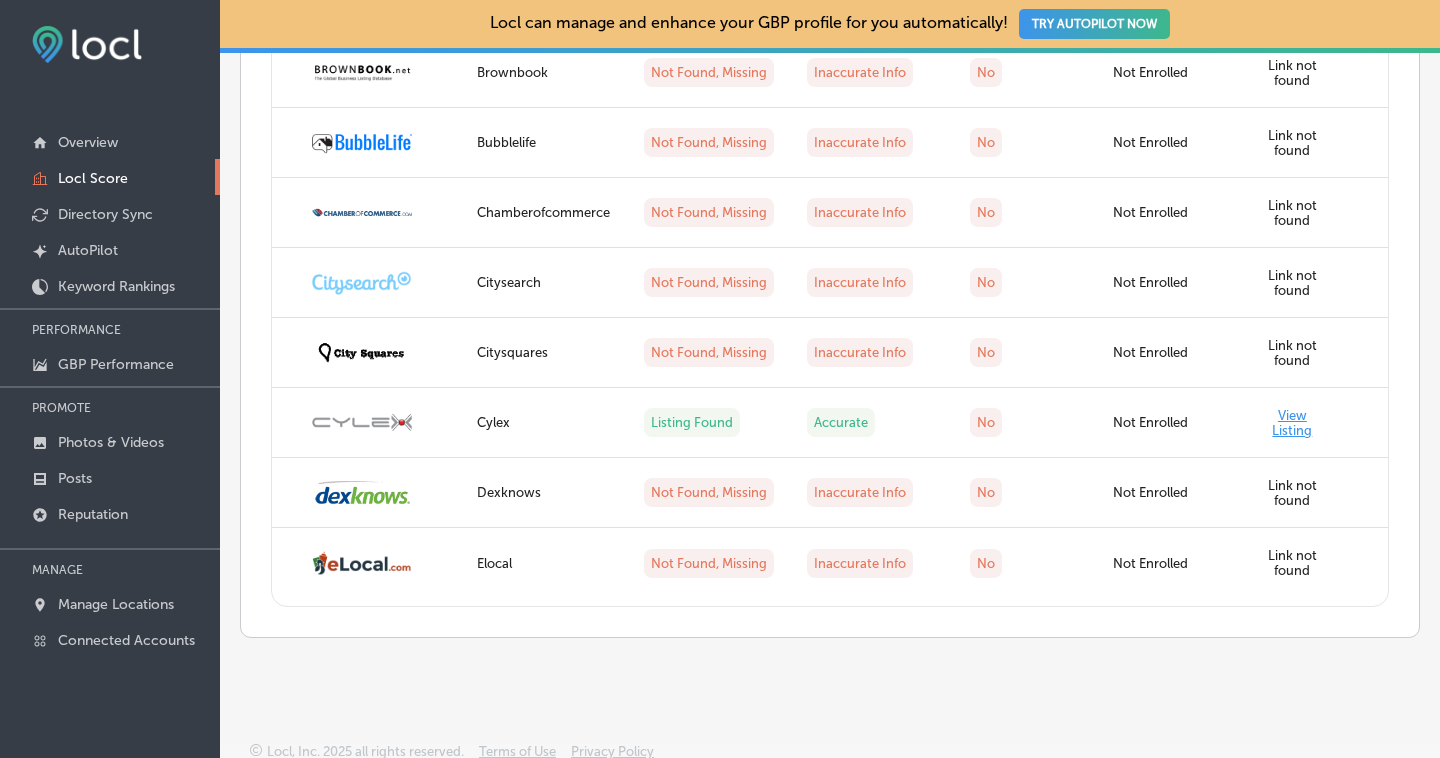 scroll, scrollTop: 4947, scrollLeft: 0, axis: vertical 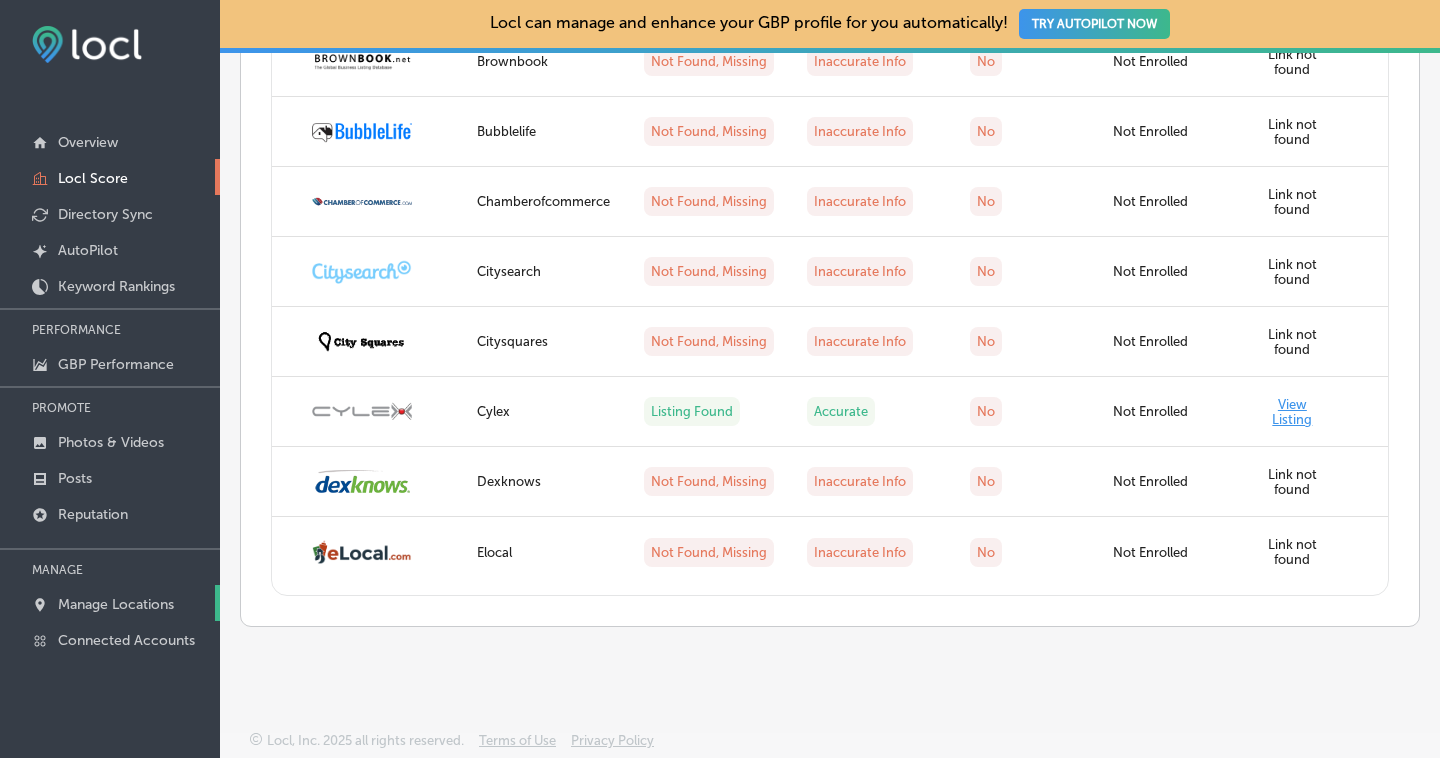 click on "Manage Locations" at bounding box center (116, 604) 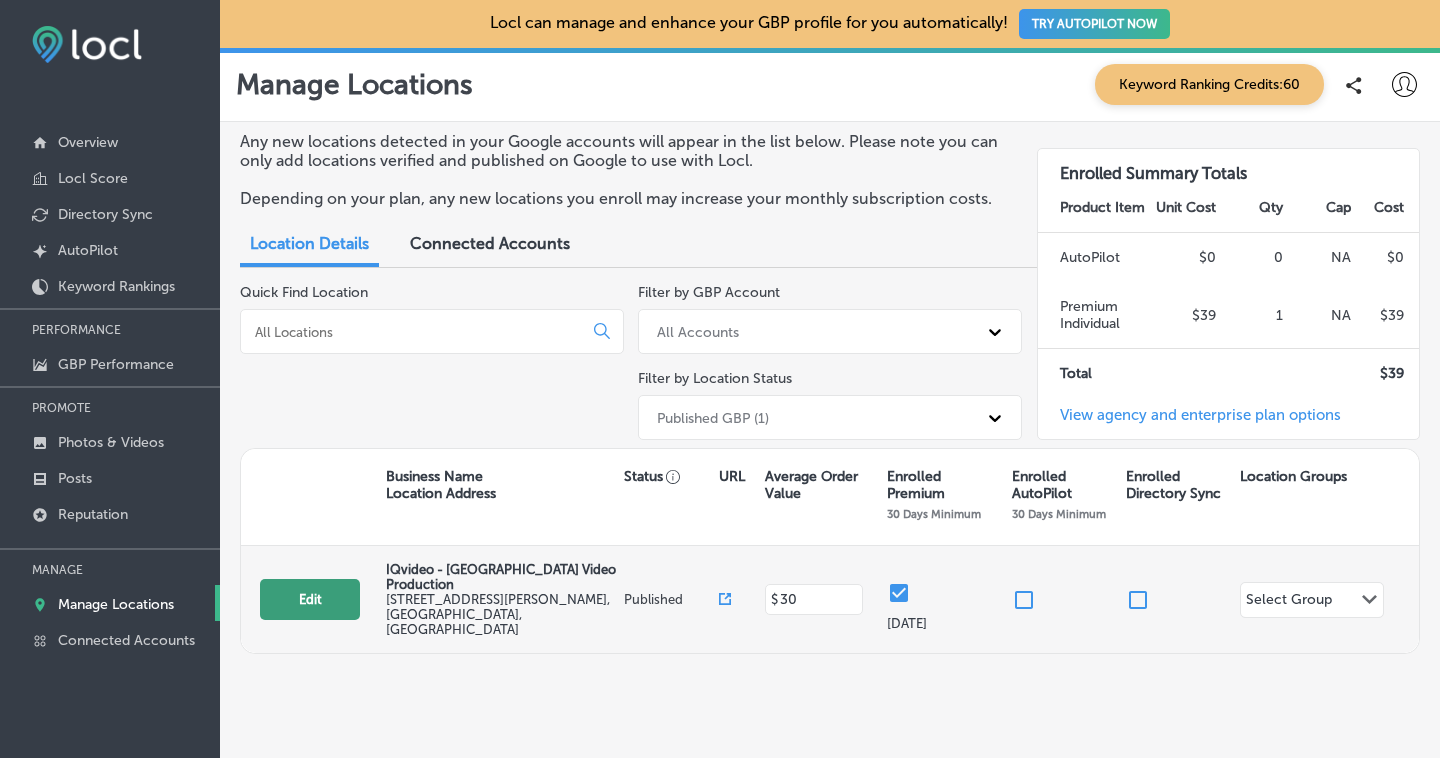 click on "Edit" at bounding box center [310, 599] 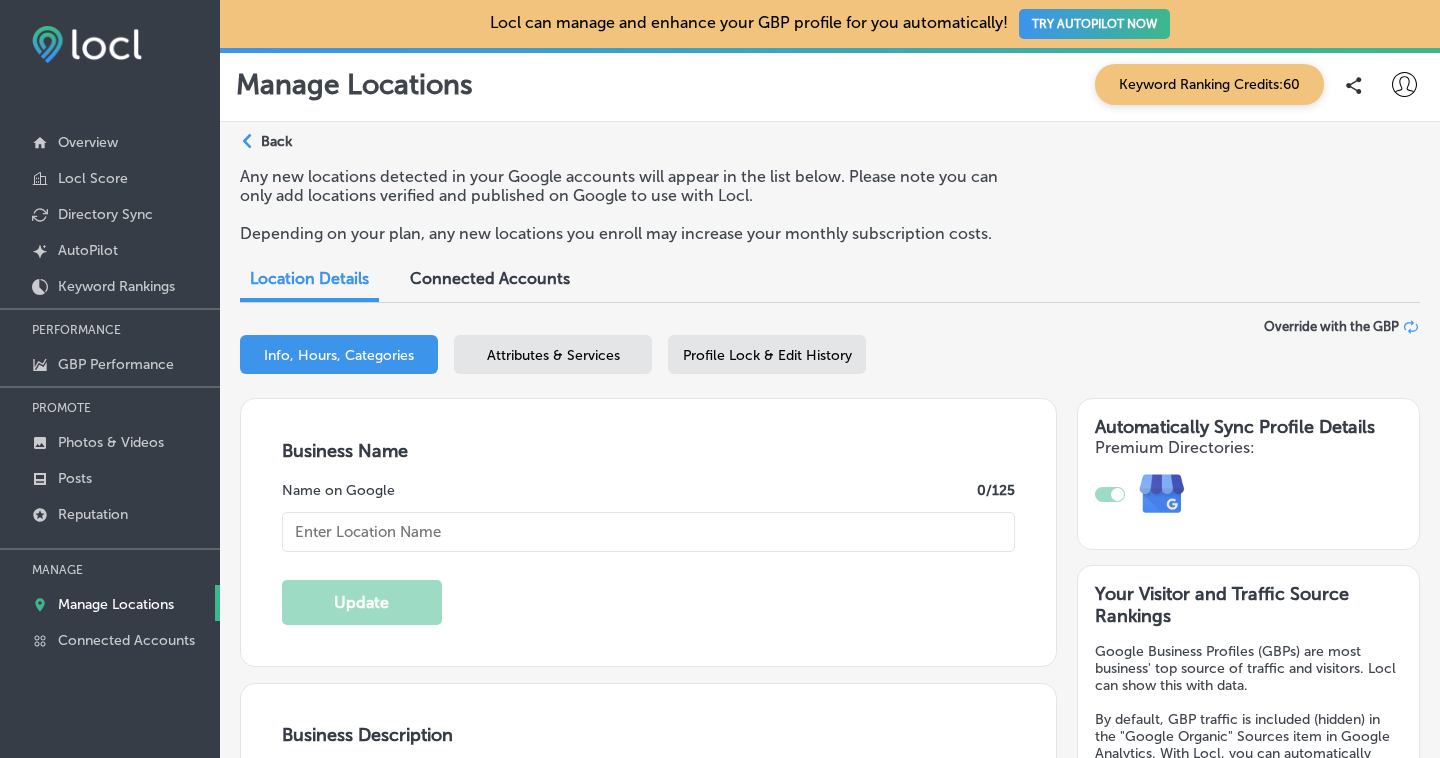 type on "IQvideo - [GEOGRAPHIC_DATA] Video Production" 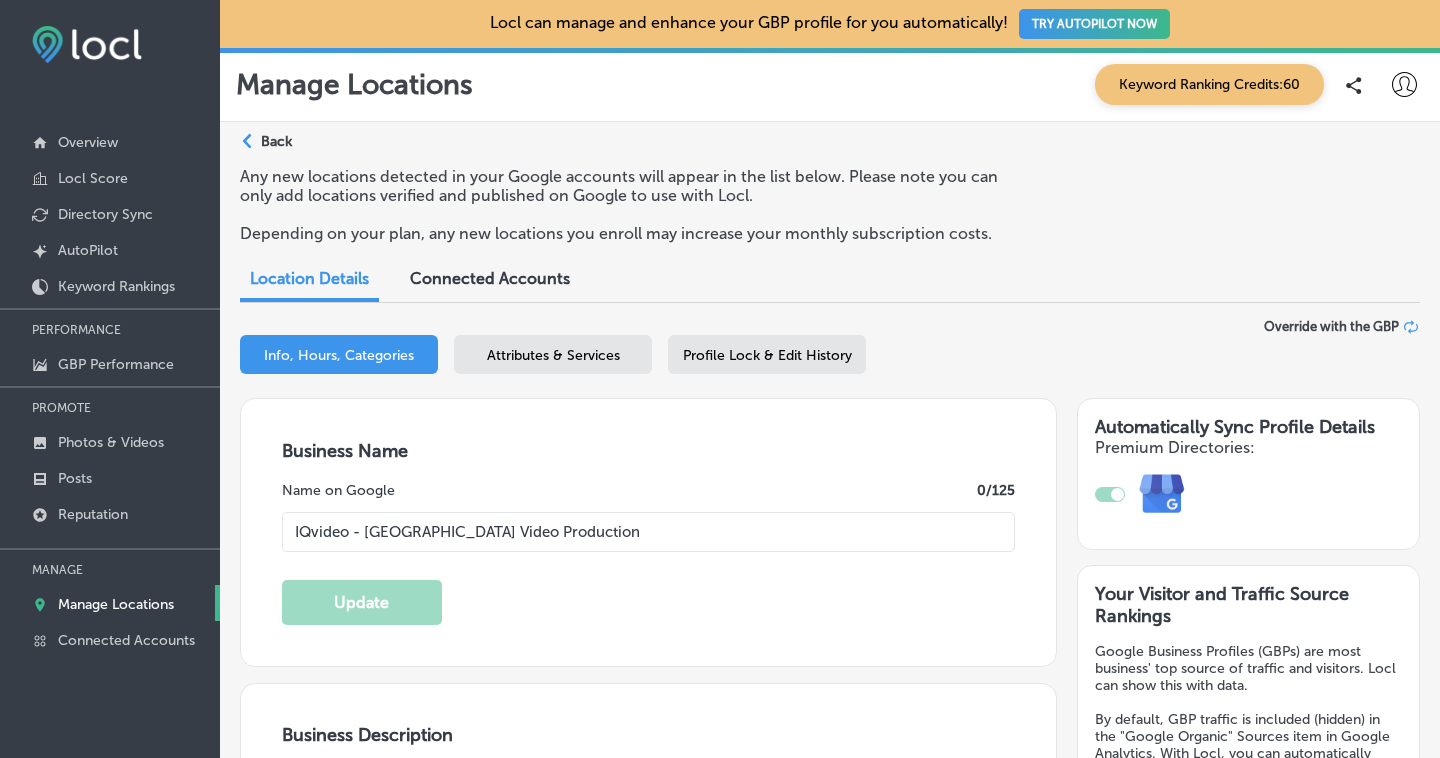 type on "[STREET_ADDRESS][PERSON_NAME]" 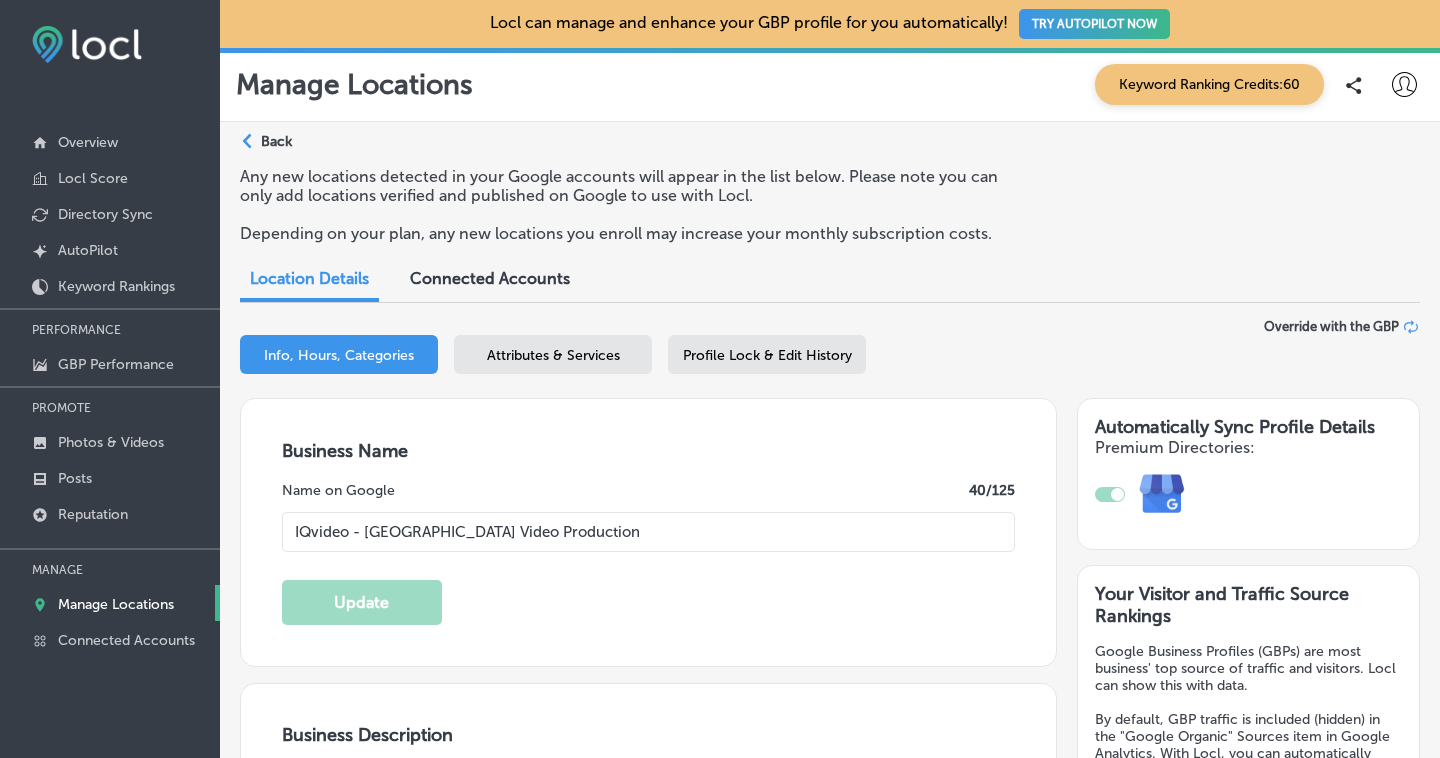 type on "IQvideo offers full-service corporate video production in the [GEOGRAPHIC_DATA] Area since [DATE]. We've proudly served industry leaders like eBay, Google, Facebook, Dropbox, and Align. We create high-impact corporate videos that drive measurable results with marketing videos, event video coverage, interviews, product demos, podcasts, branded content, and live-streaming solutions. IQvideo has deep expertise in the tech, healthcare, and hospitality sectors. From pre-production planning to final delivery, we take care of every detail. We combine creative storytelling with technical excellence to bring your vision to life. Contact us [DATE] to elevate your brand." 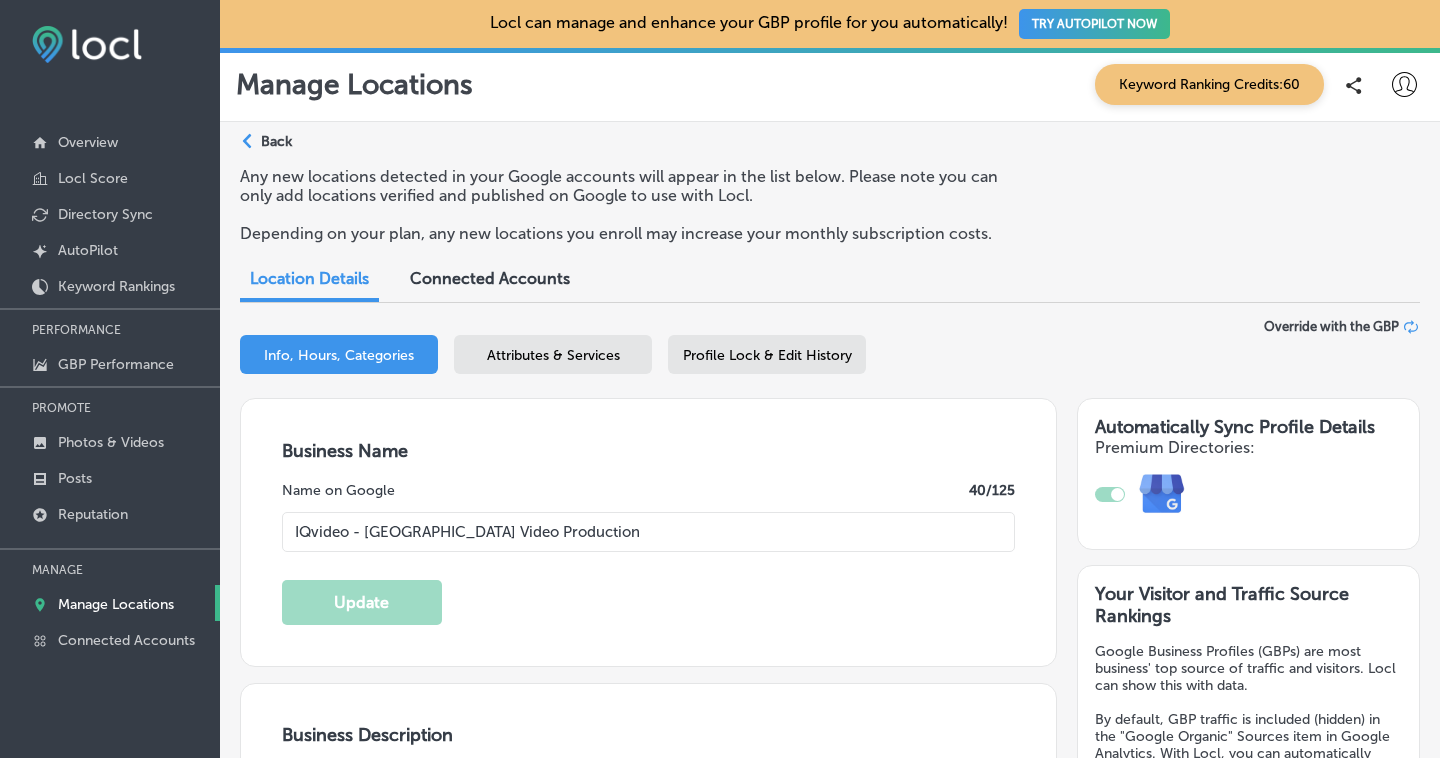 click on "Profile Lock & Edit History" at bounding box center [767, 355] 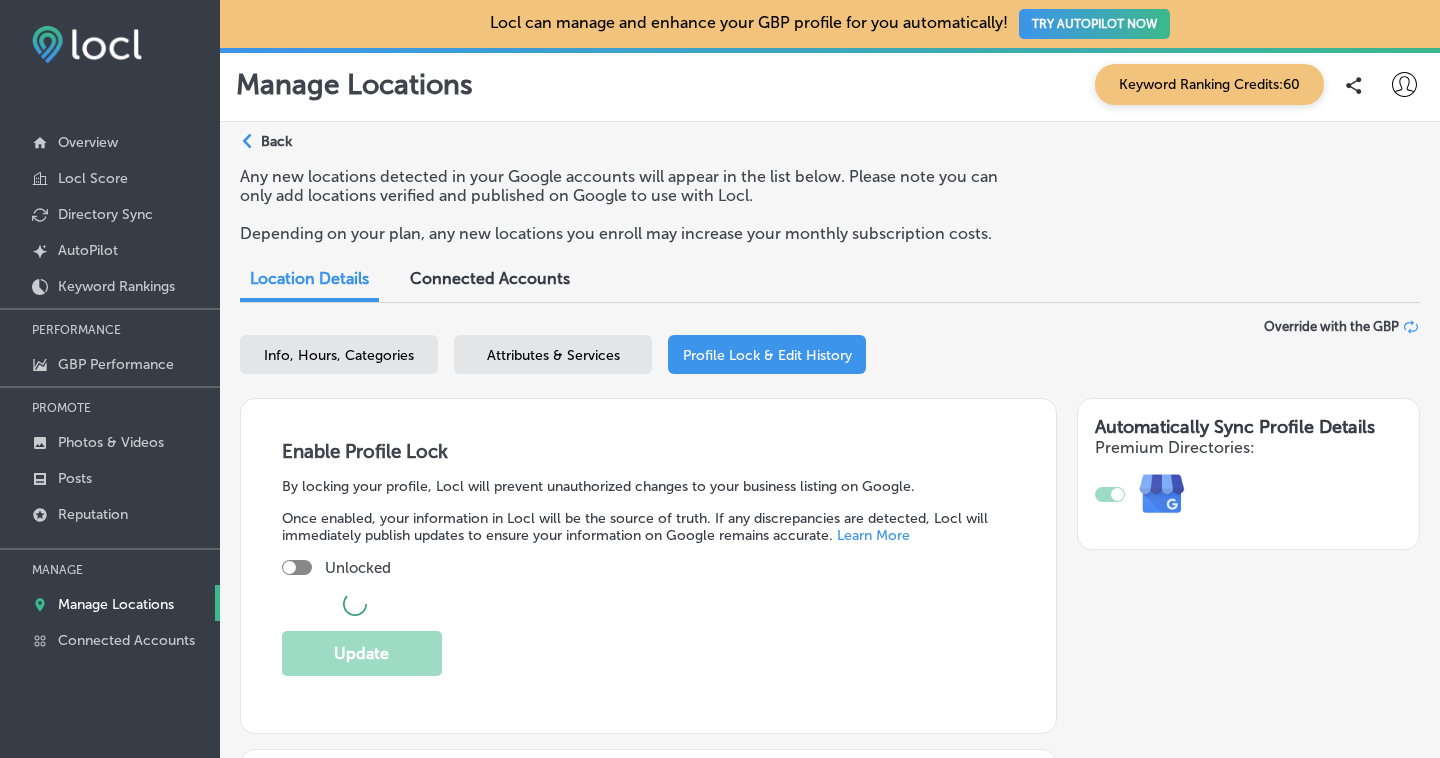 checkbox on "true" 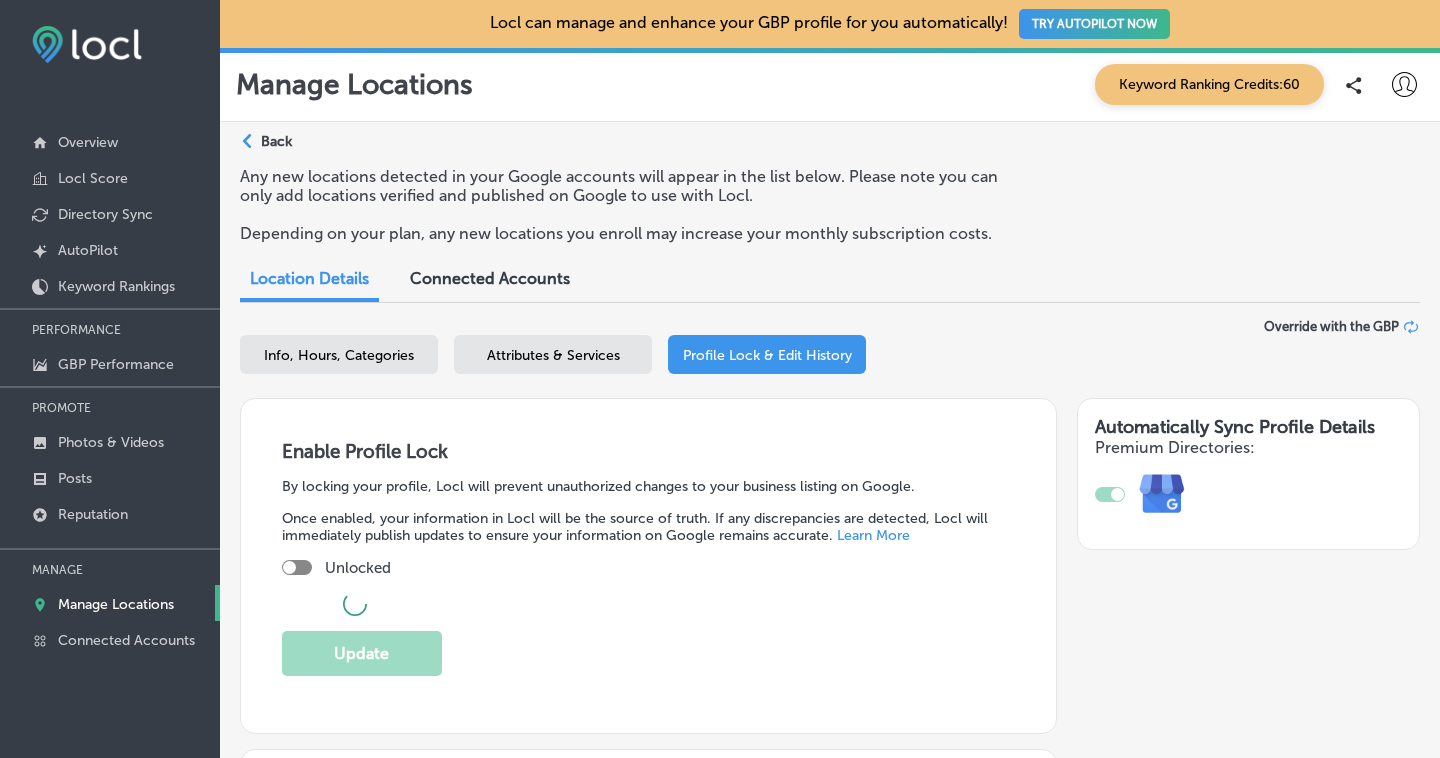 select on "US" 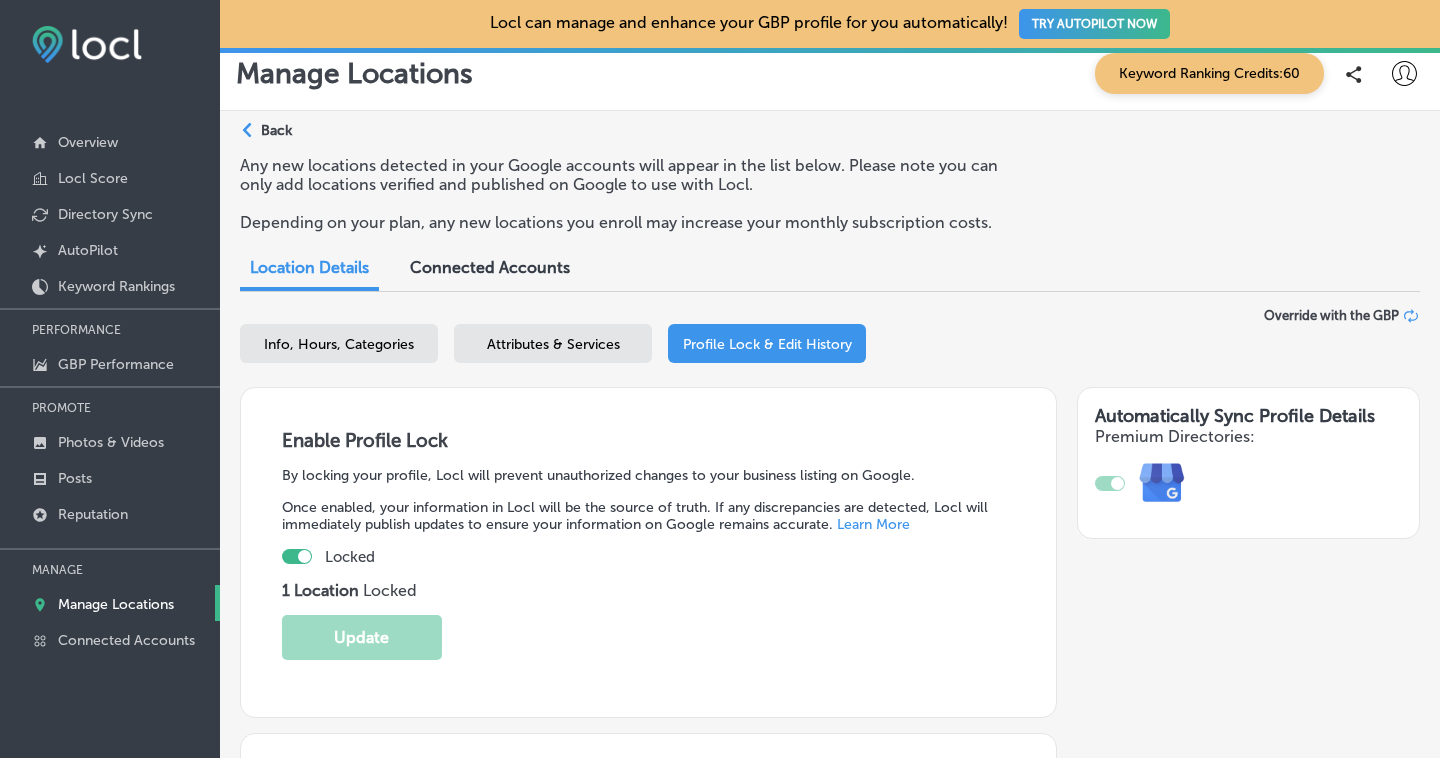 scroll, scrollTop: 21, scrollLeft: 0, axis: vertical 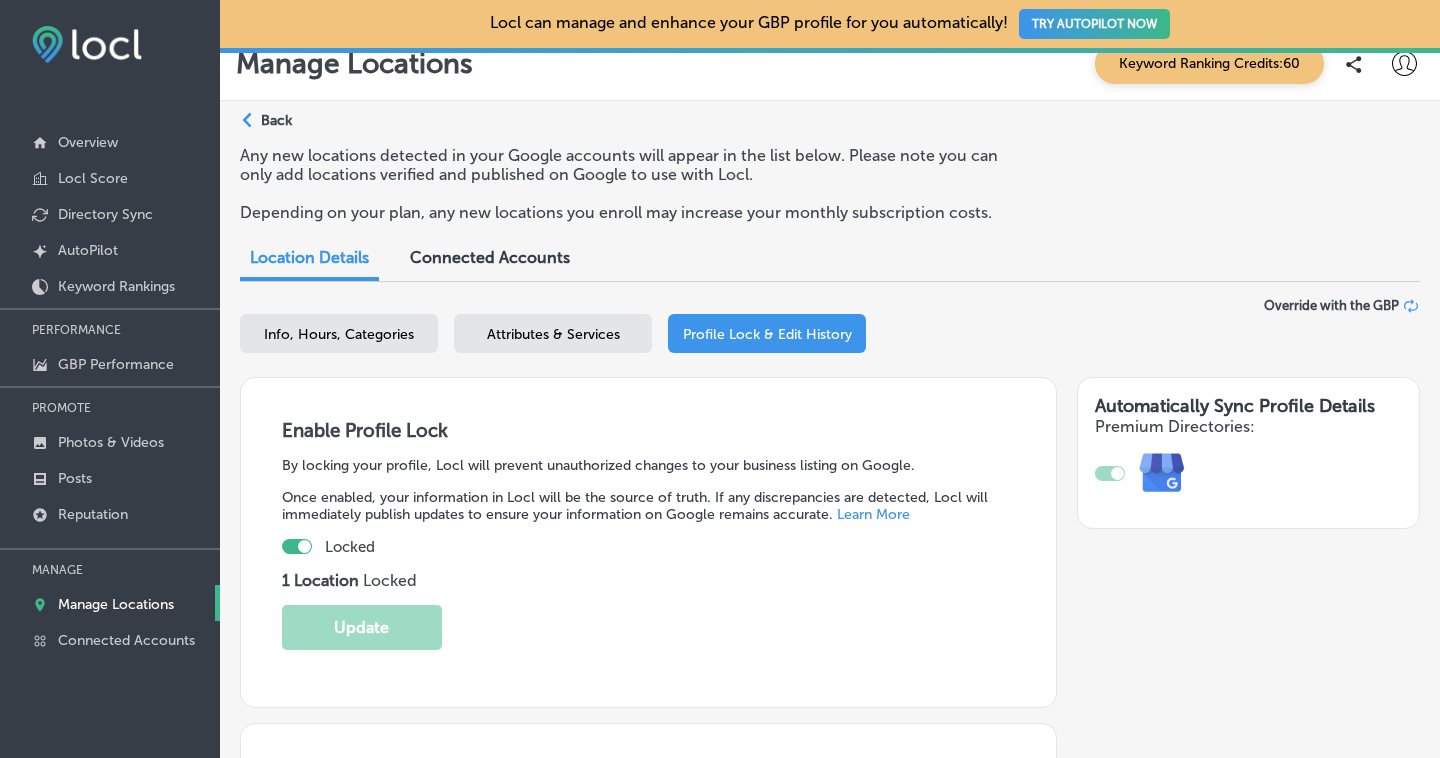 click on "Attributes & Services" at bounding box center [553, 334] 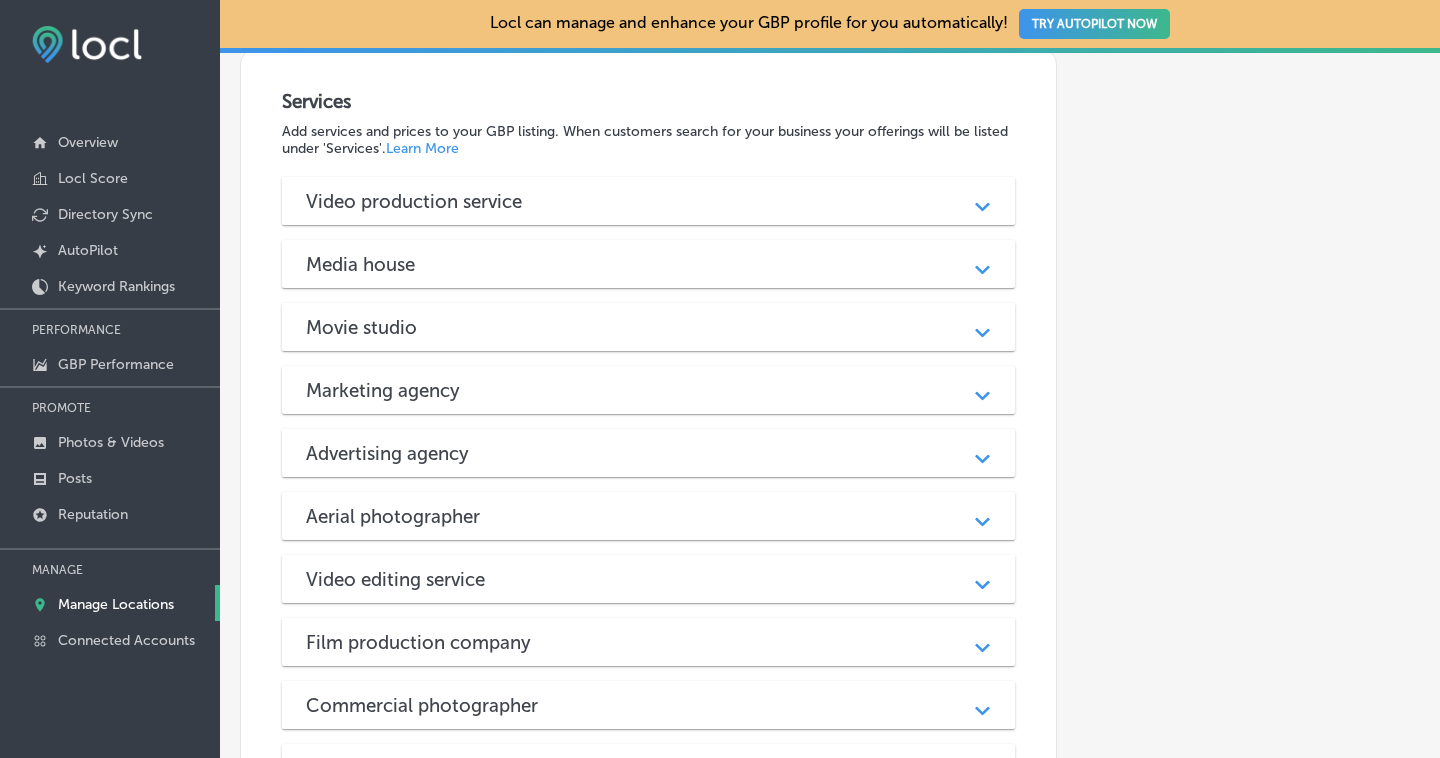 scroll, scrollTop: 1307, scrollLeft: 0, axis: vertical 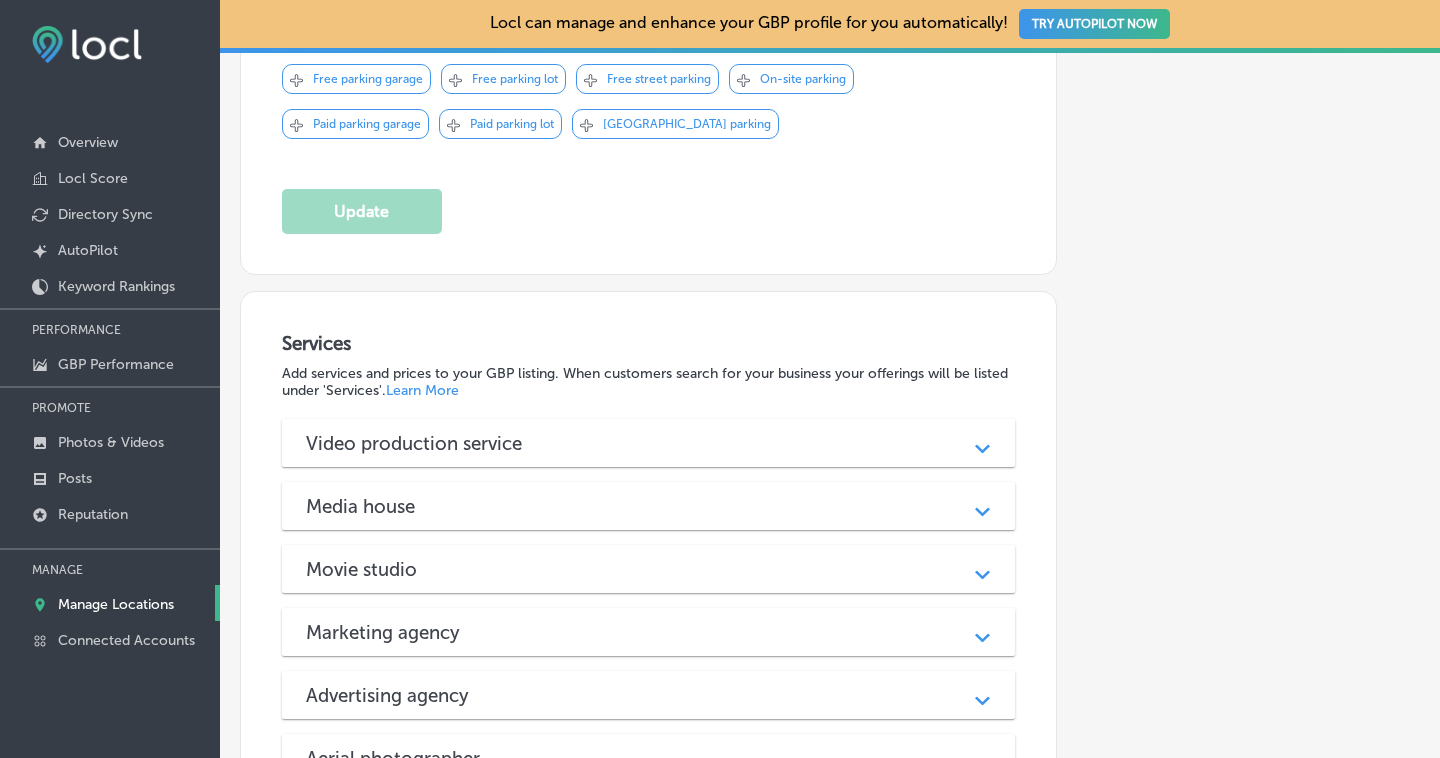 click on "Path
Created with Sketch." at bounding box center (982, 443) 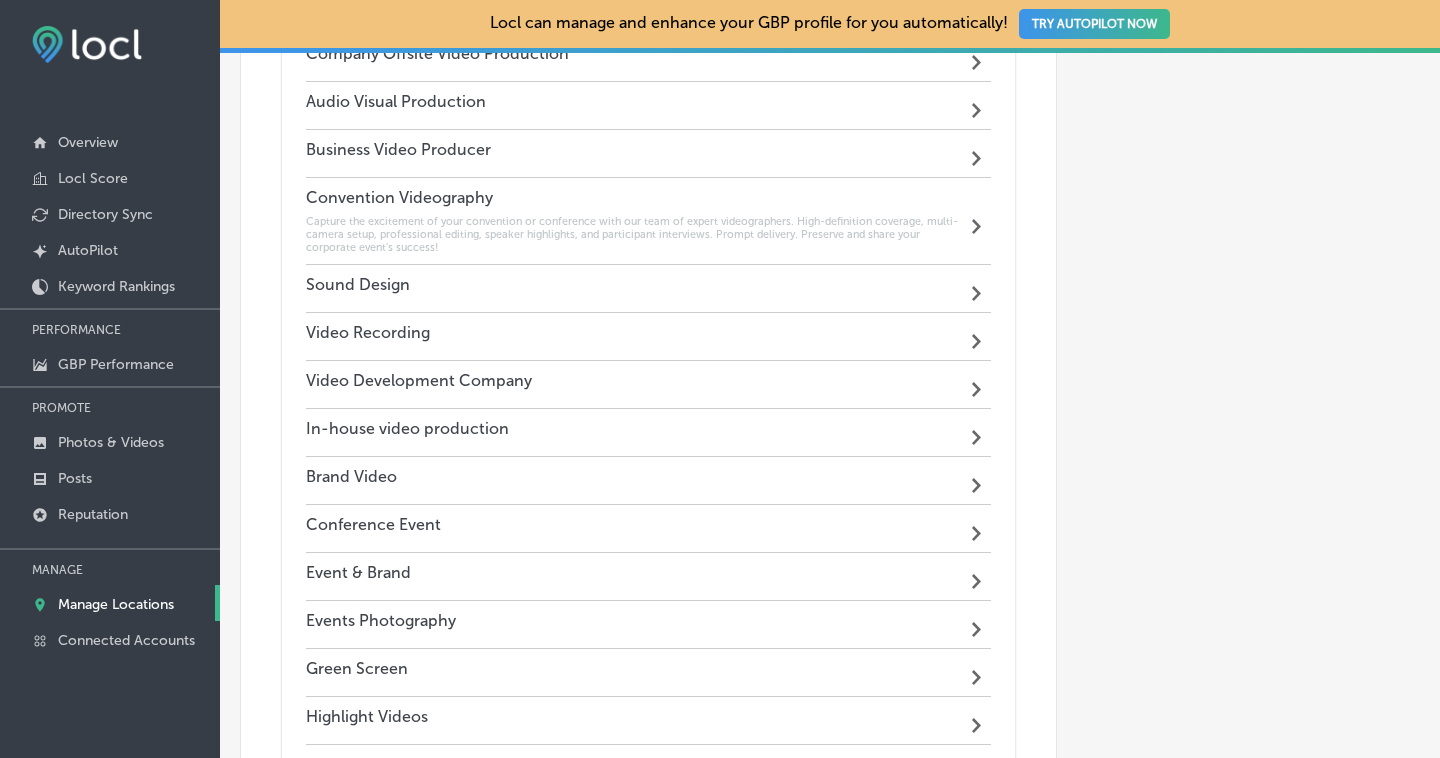 scroll, scrollTop: 12880, scrollLeft: 0, axis: vertical 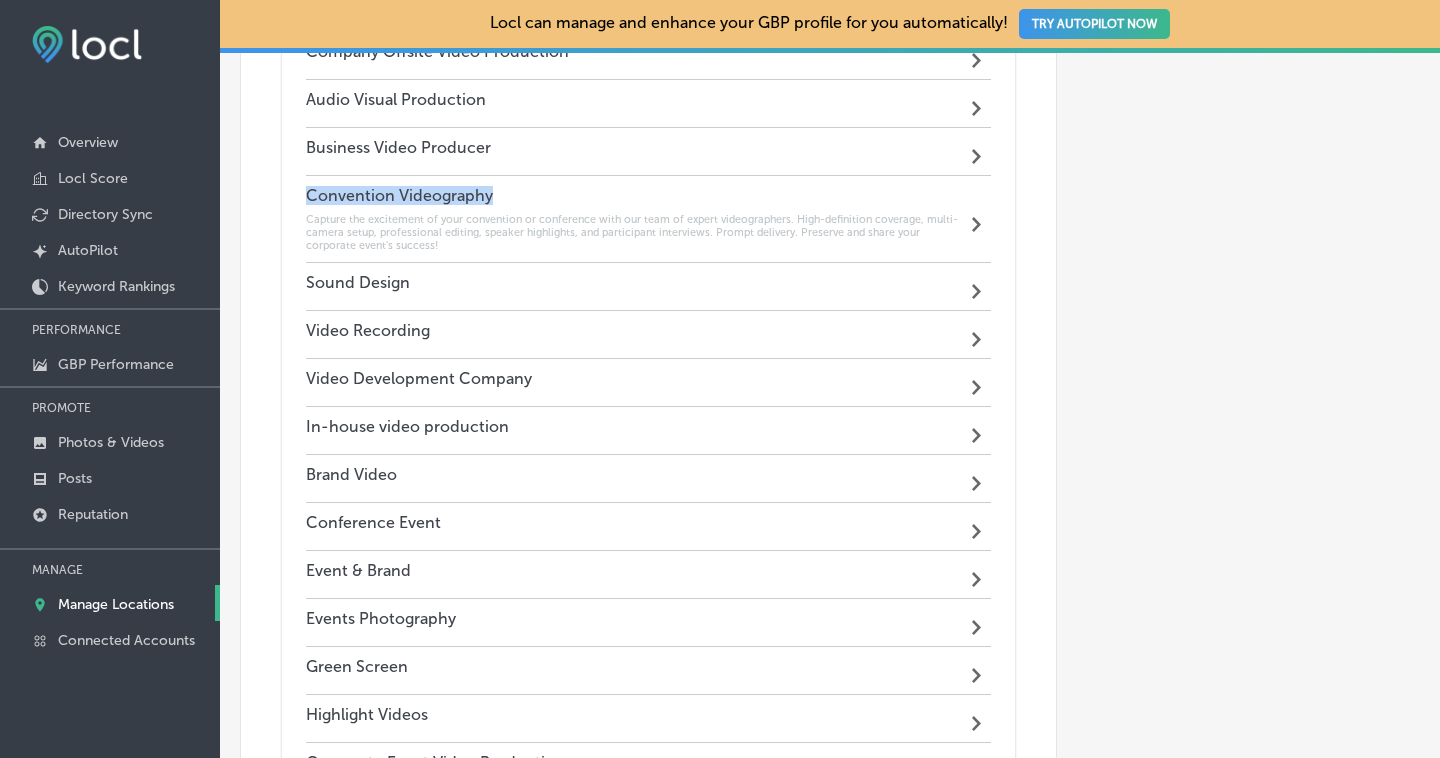 drag, startPoint x: 305, startPoint y: 166, endPoint x: 516, endPoint y: 172, distance: 211.0853 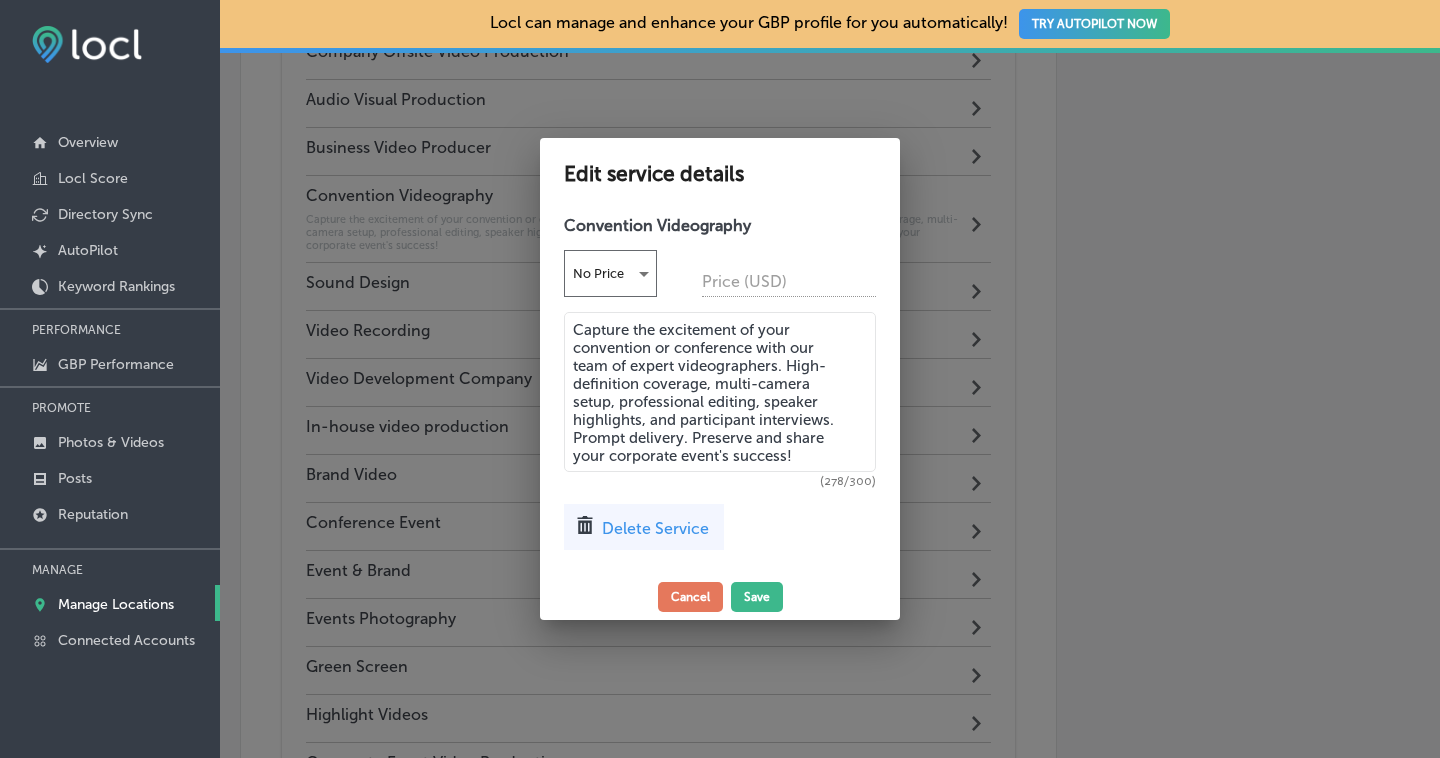 click on "Convention Videography" at bounding box center [720, 225] 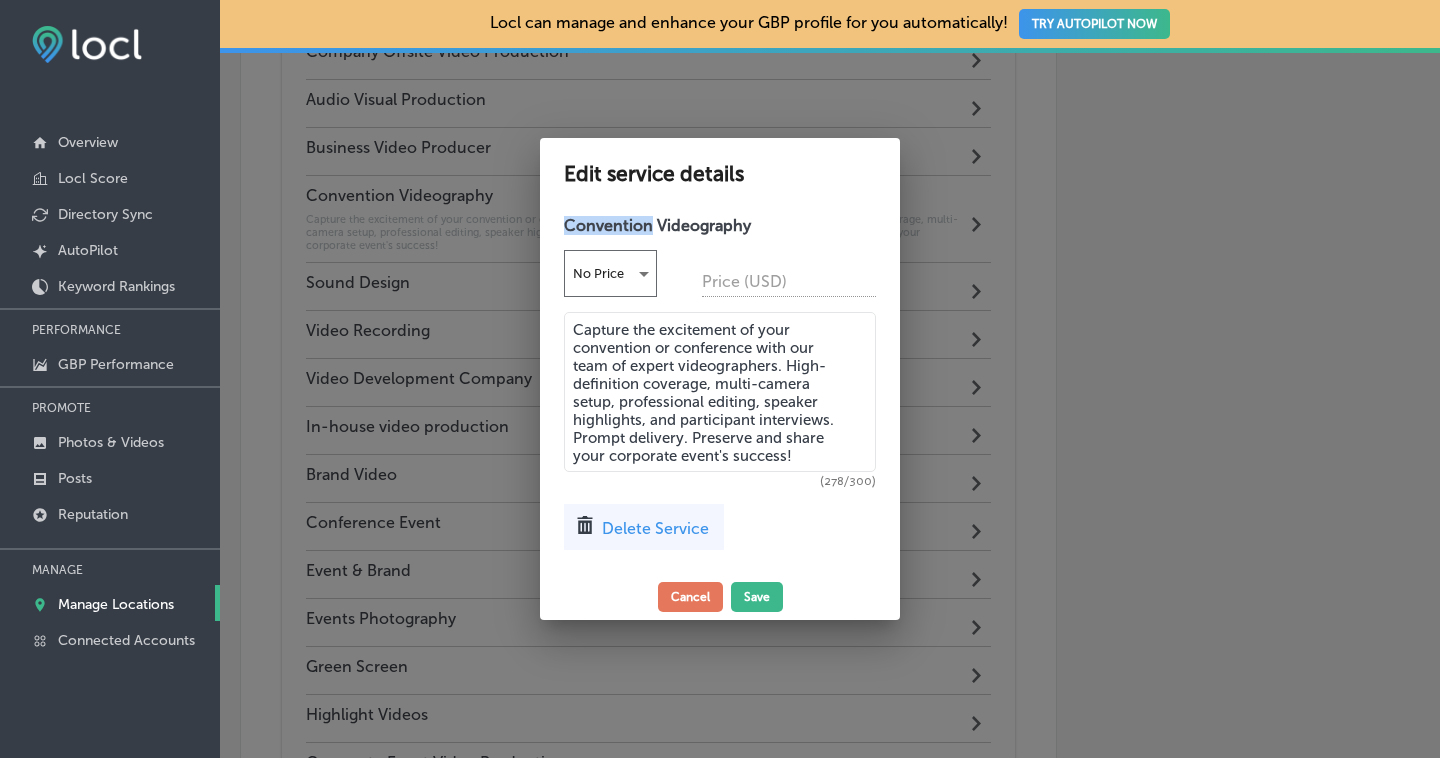 click on "Convention Videography" at bounding box center [720, 225] 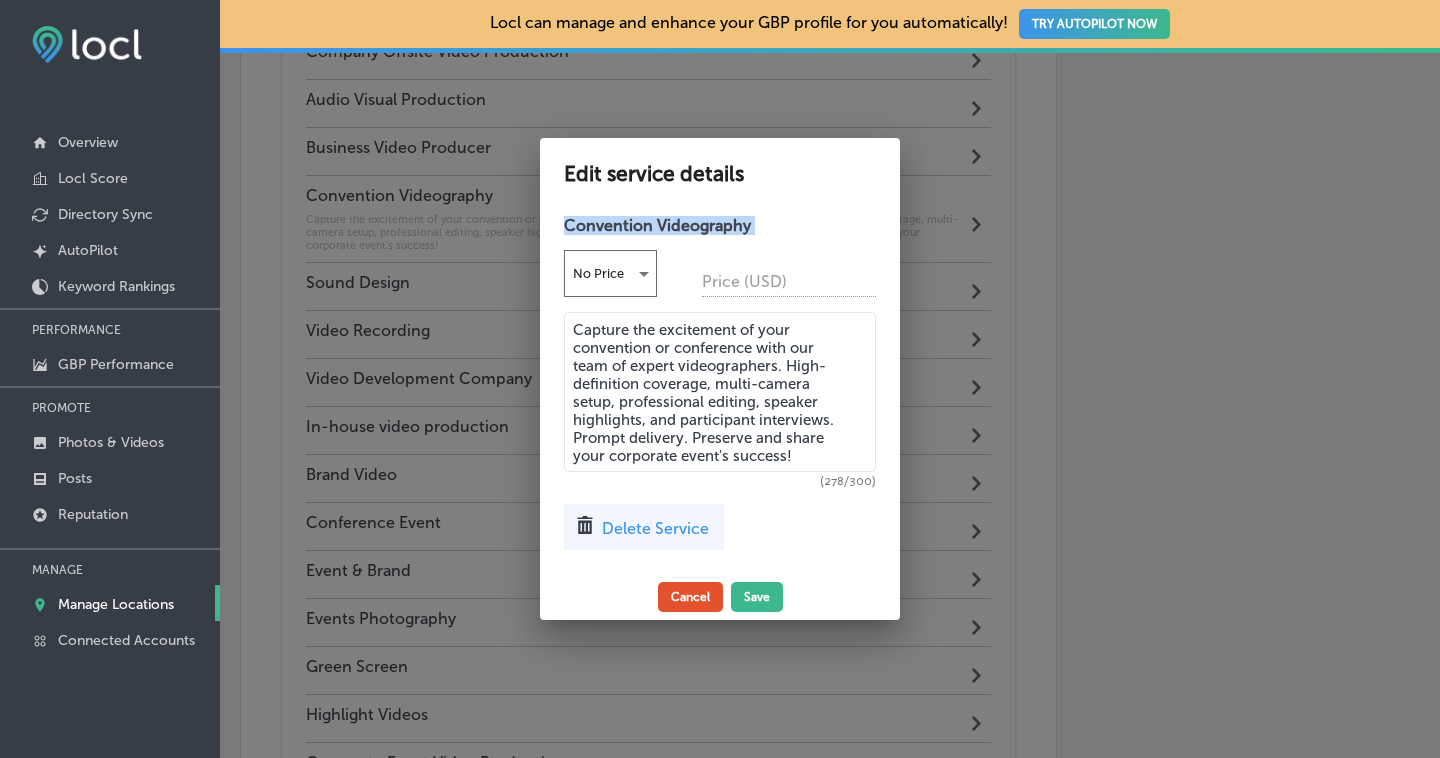 click on "Cancel" at bounding box center (690, 597) 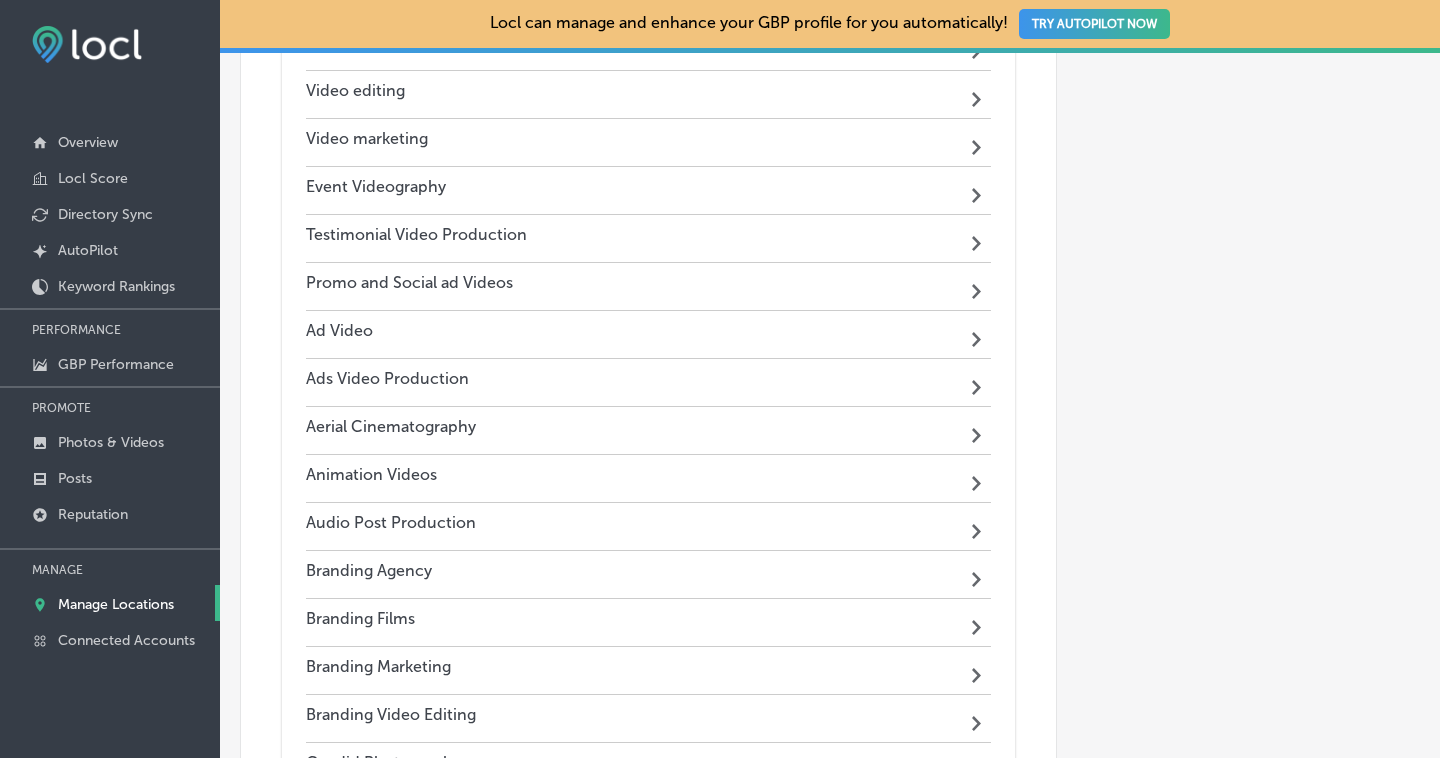 scroll, scrollTop: 0, scrollLeft: 0, axis: both 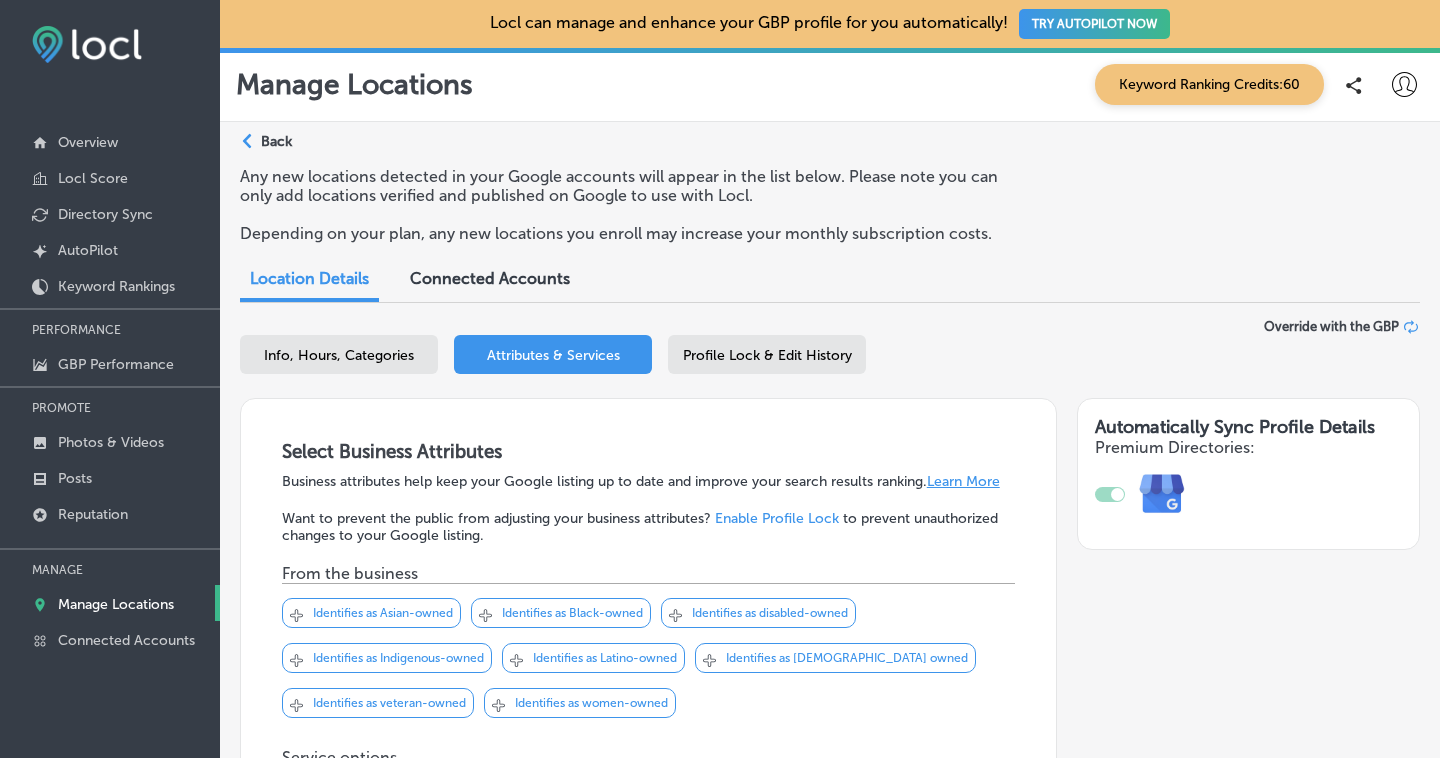 click on "Info, Hours, Categories" at bounding box center (339, 355) 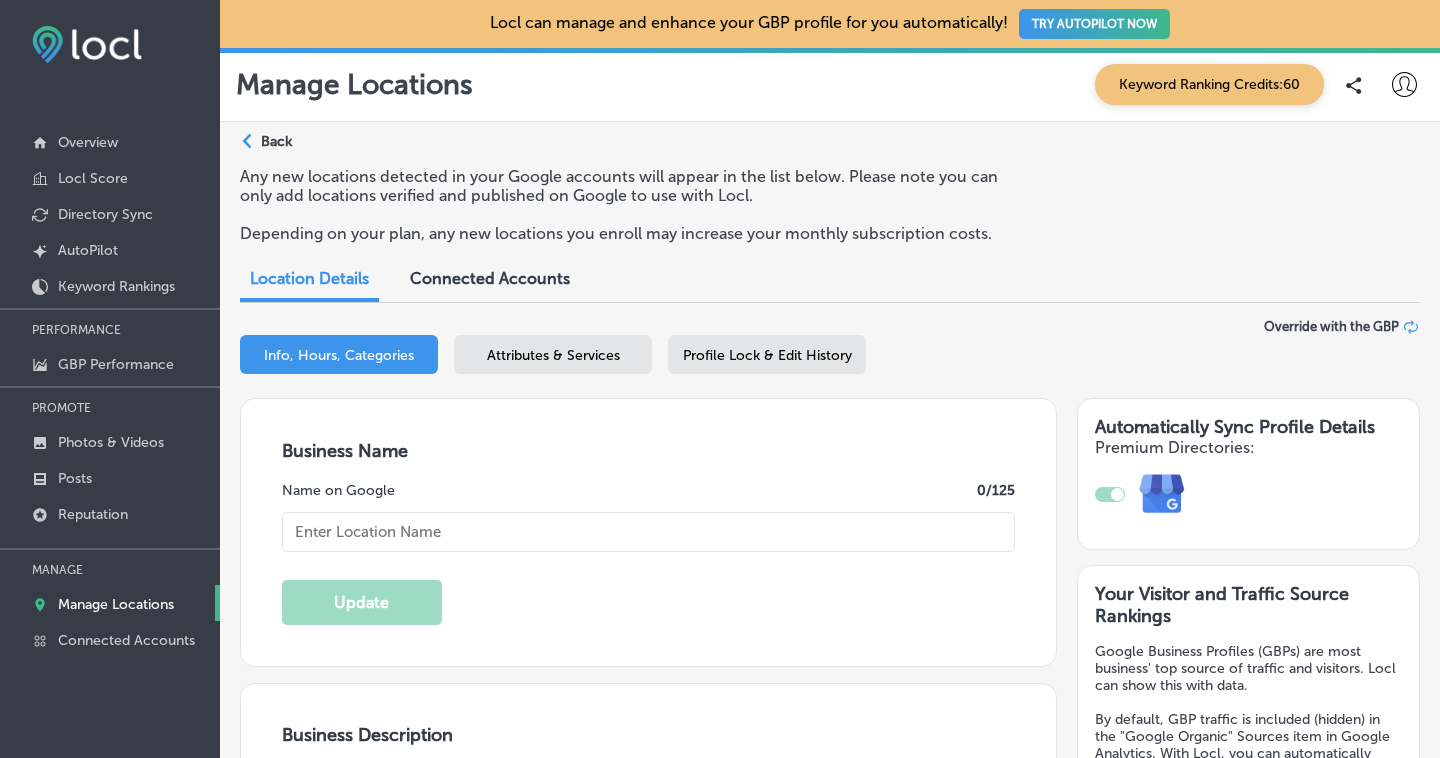 type on "30" 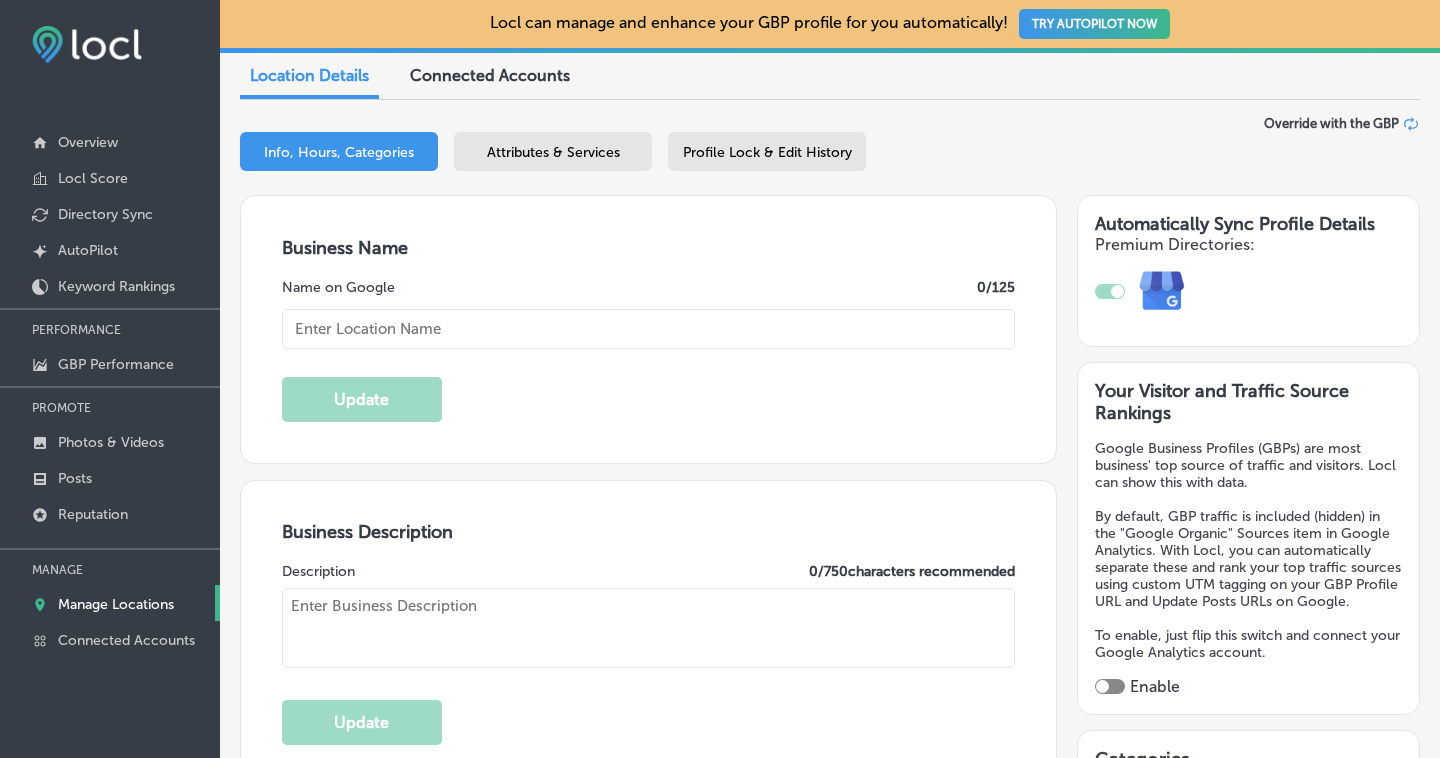 scroll, scrollTop: 0, scrollLeft: 0, axis: both 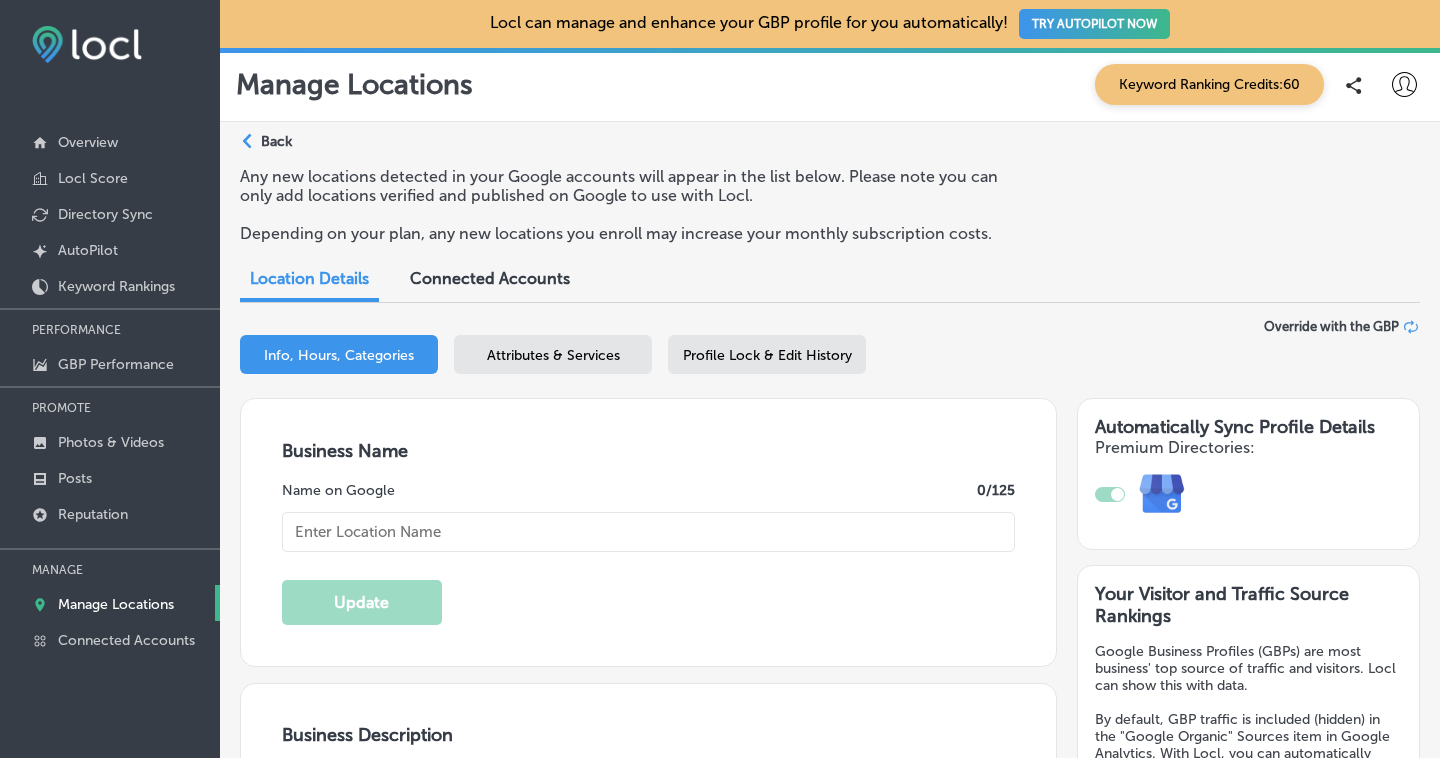 click on "Profile Lock & Edit History" at bounding box center [767, 355] 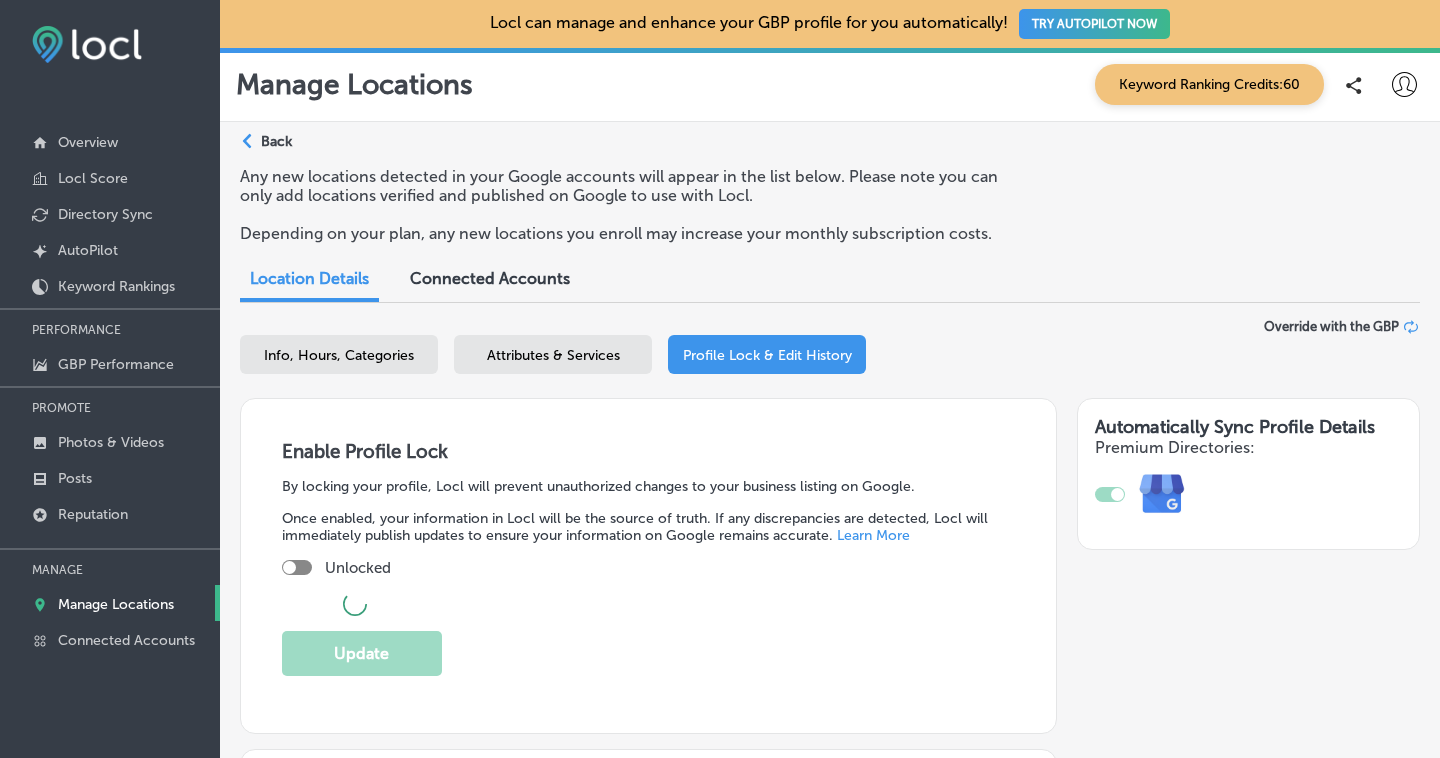 select on "US" 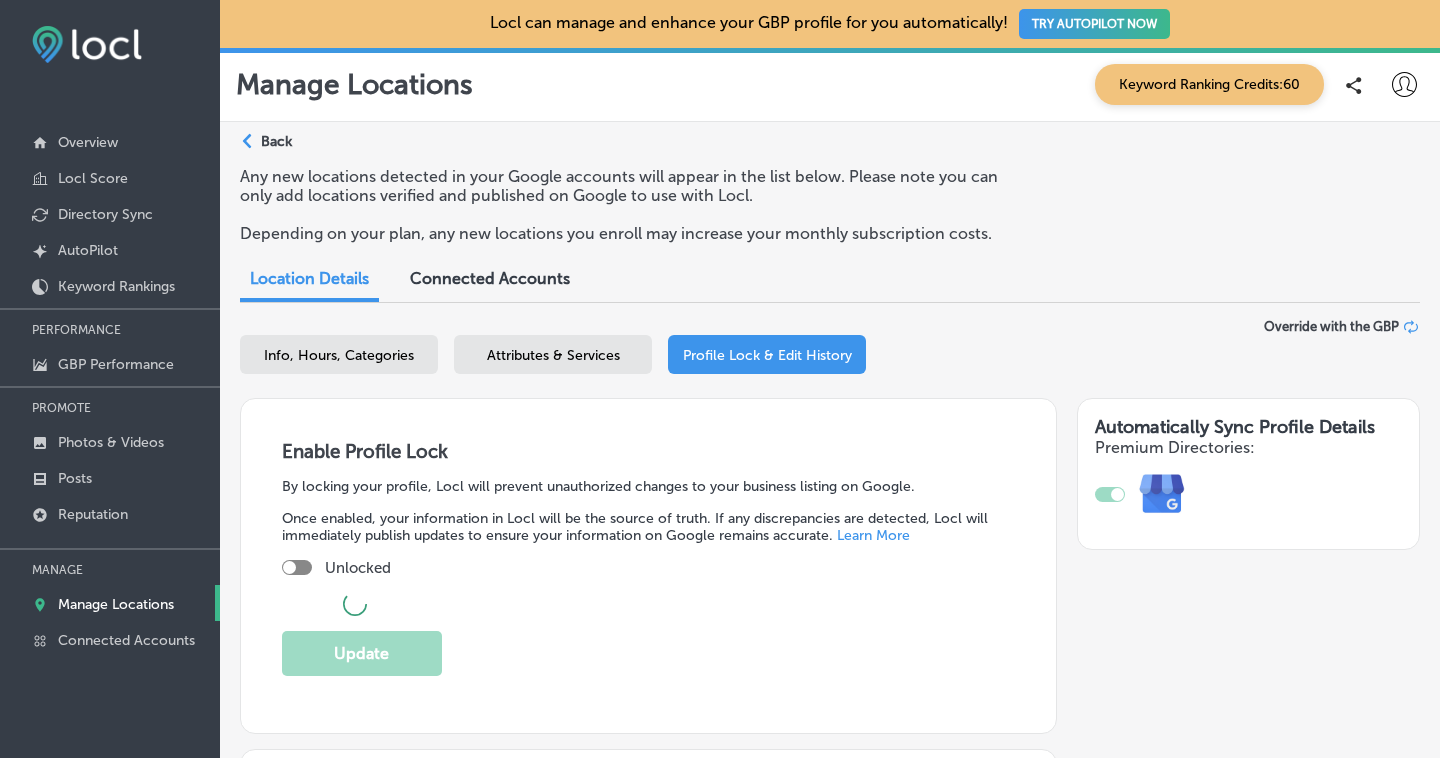 select on "US" 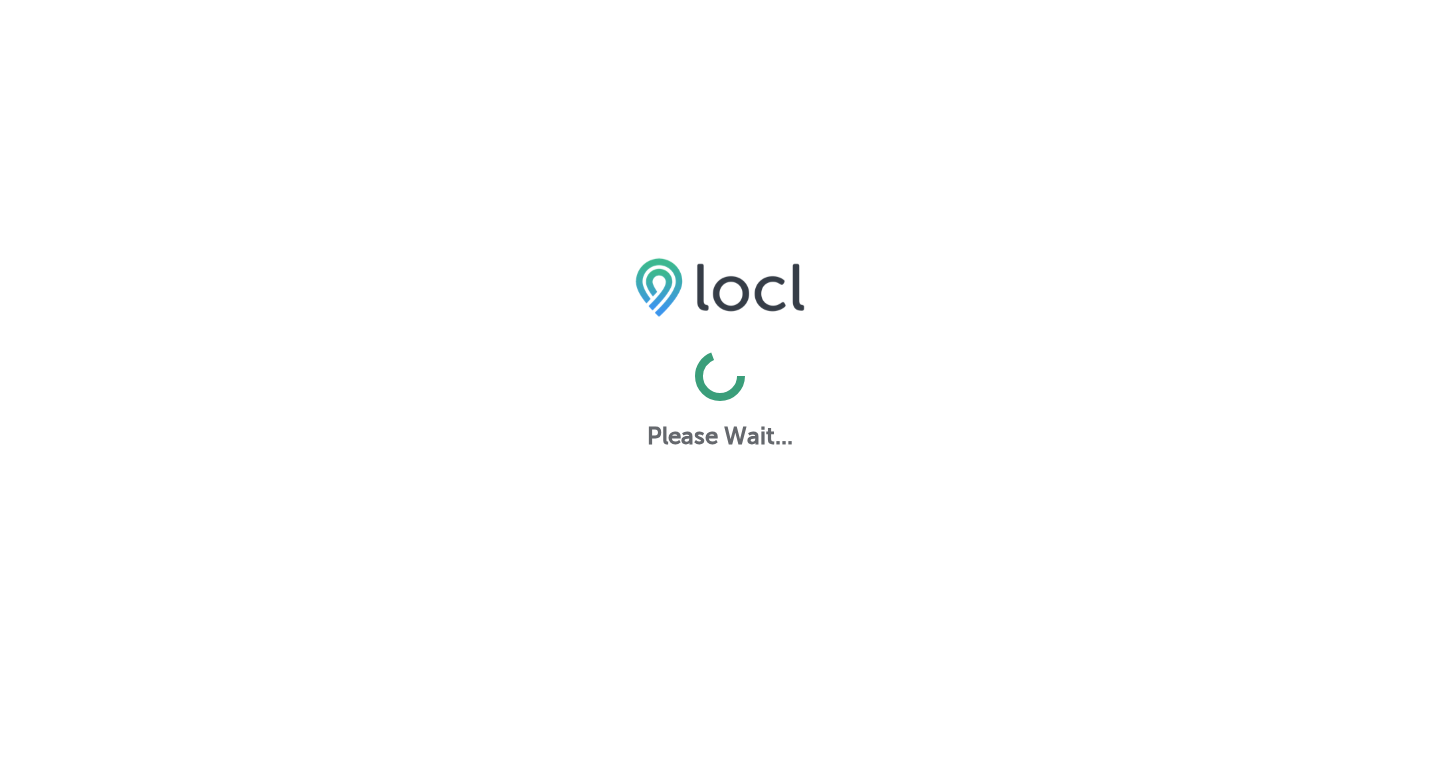 scroll, scrollTop: 0, scrollLeft: 0, axis: both 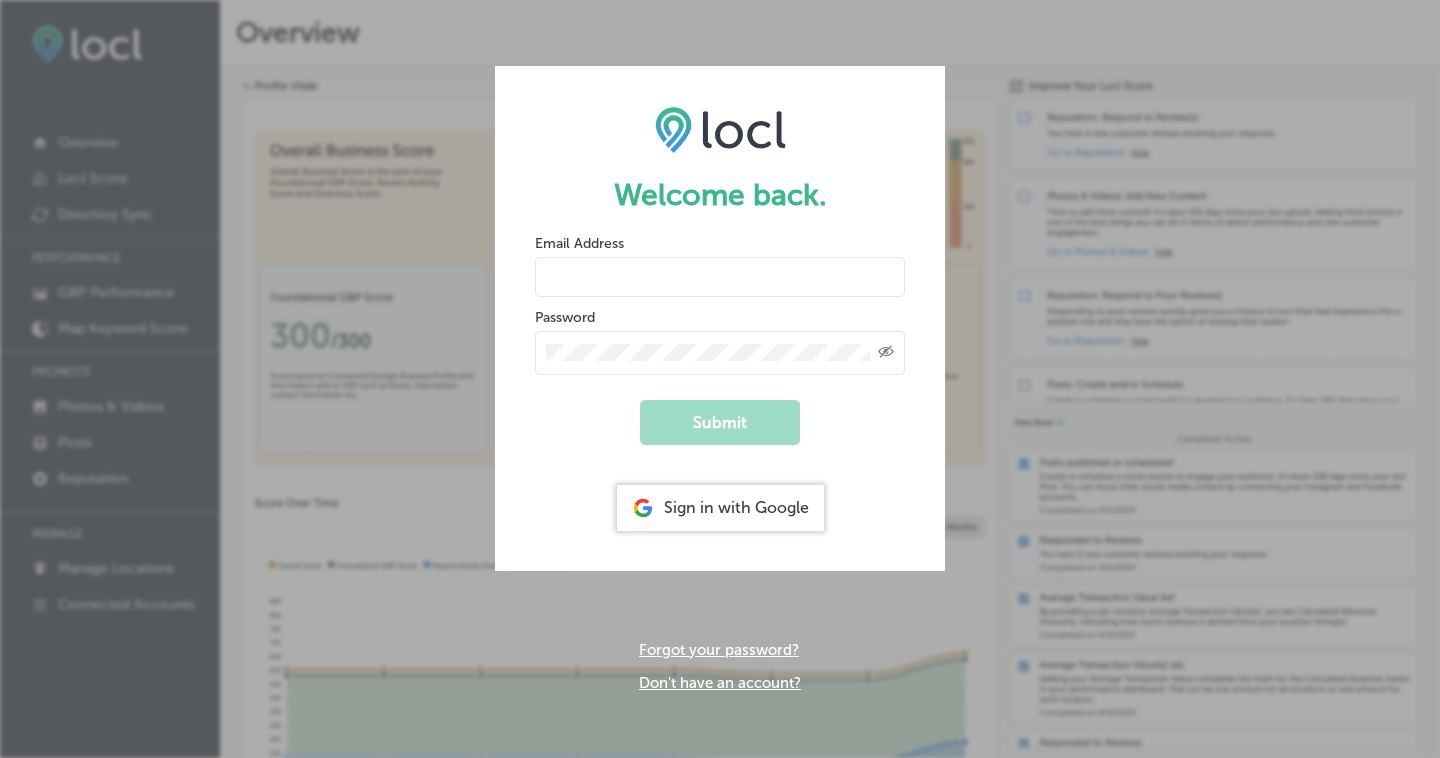 click on "Sign in with Google" 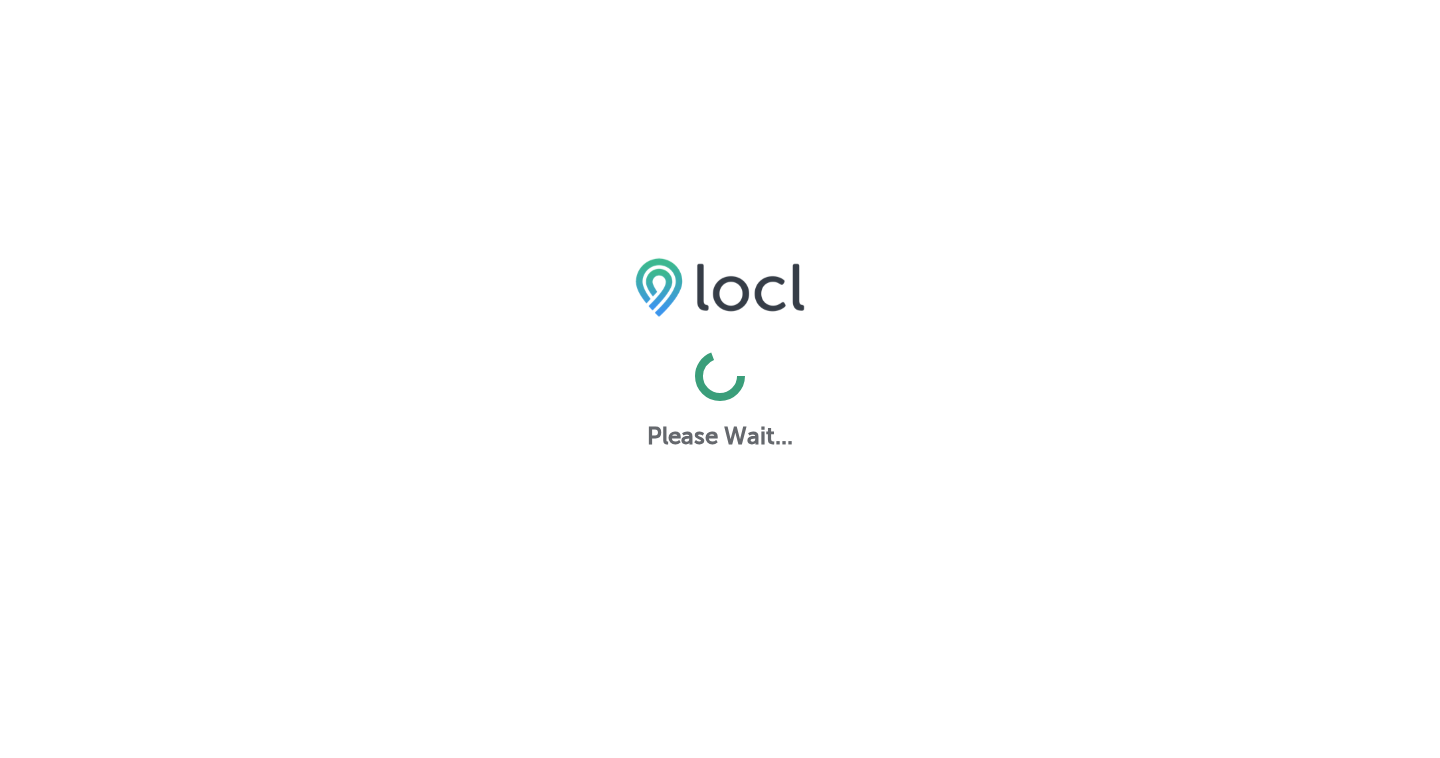 scroll, scrollTop: 0, scrollLeft: 0, axis: both 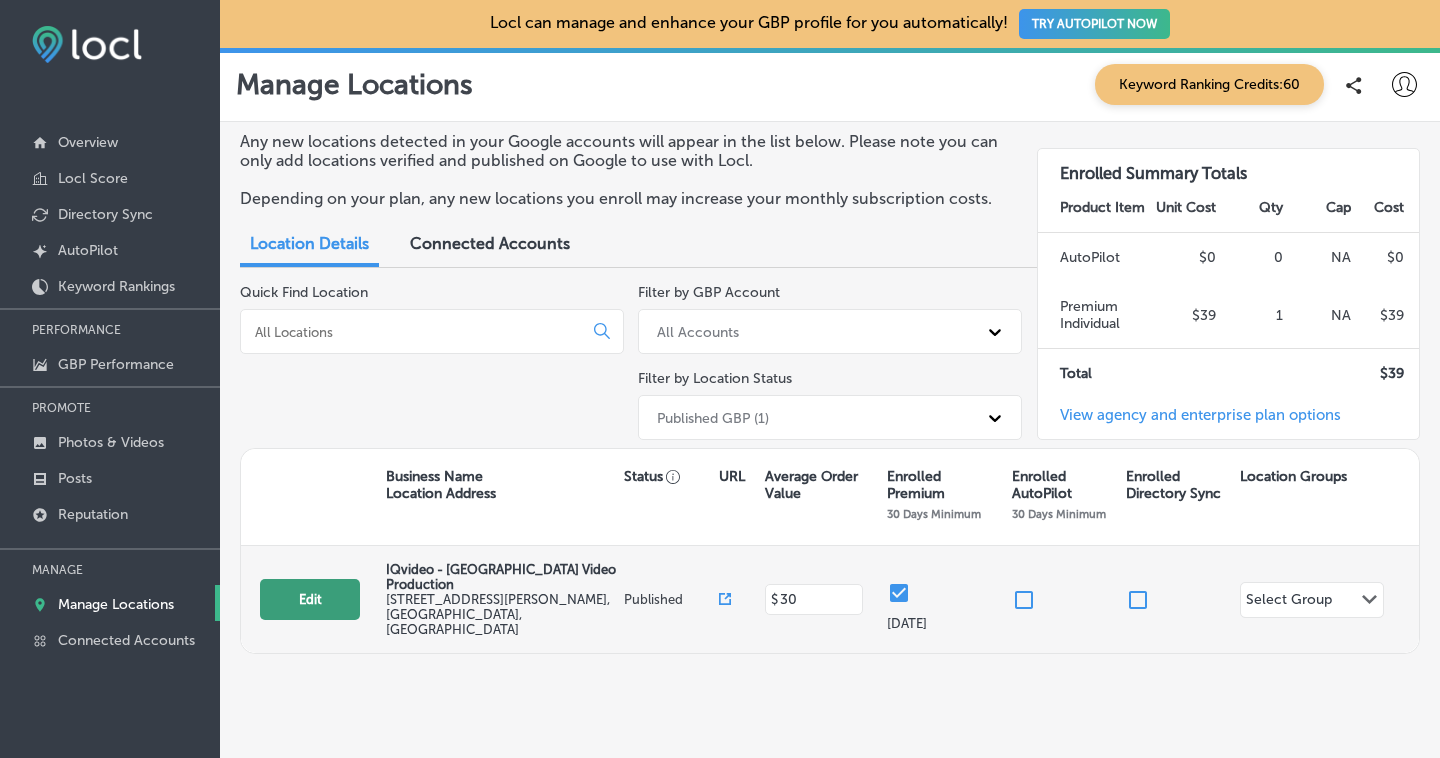 click on "Edit" at bounding box center [310, 599] 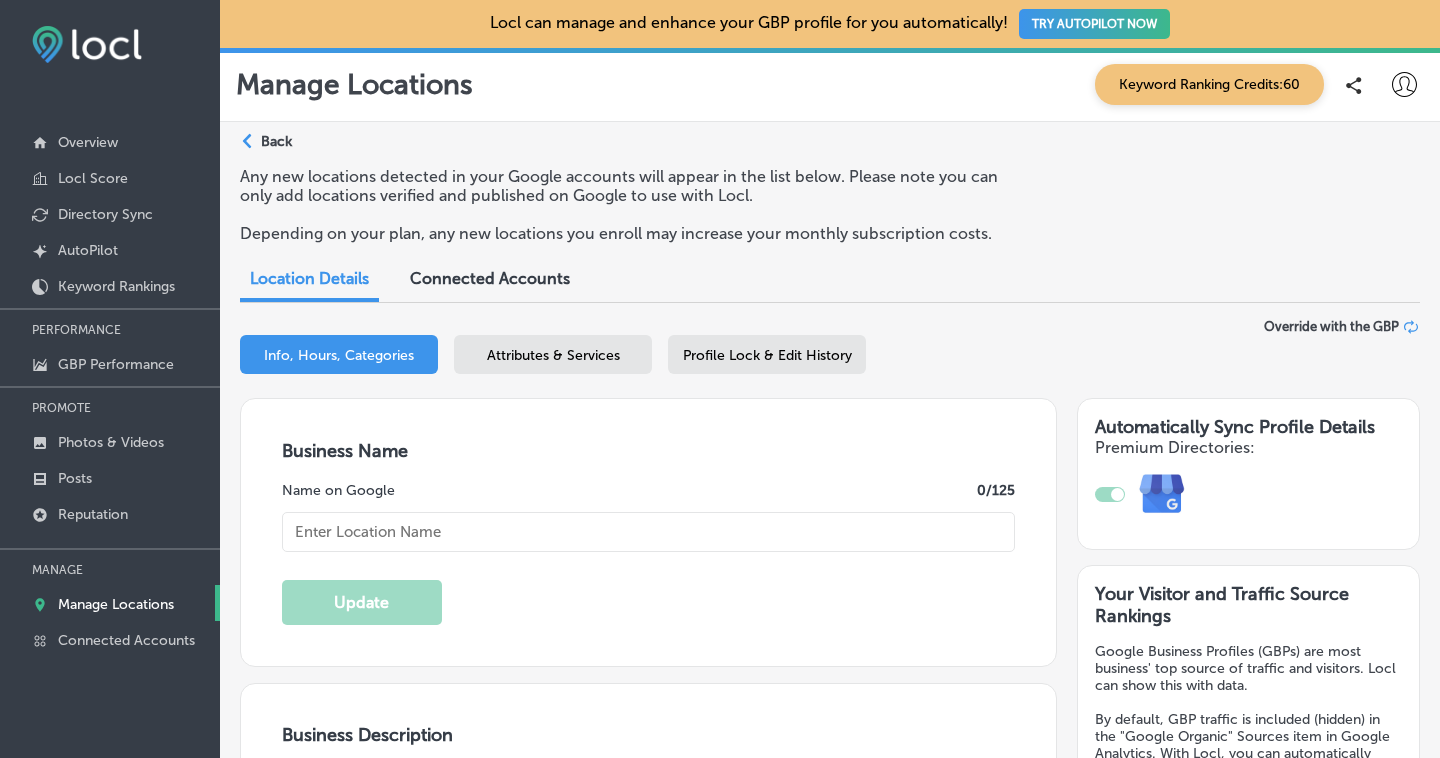 type on "IQvideo - [GEOGRAPHIC_DATA] Video Production" 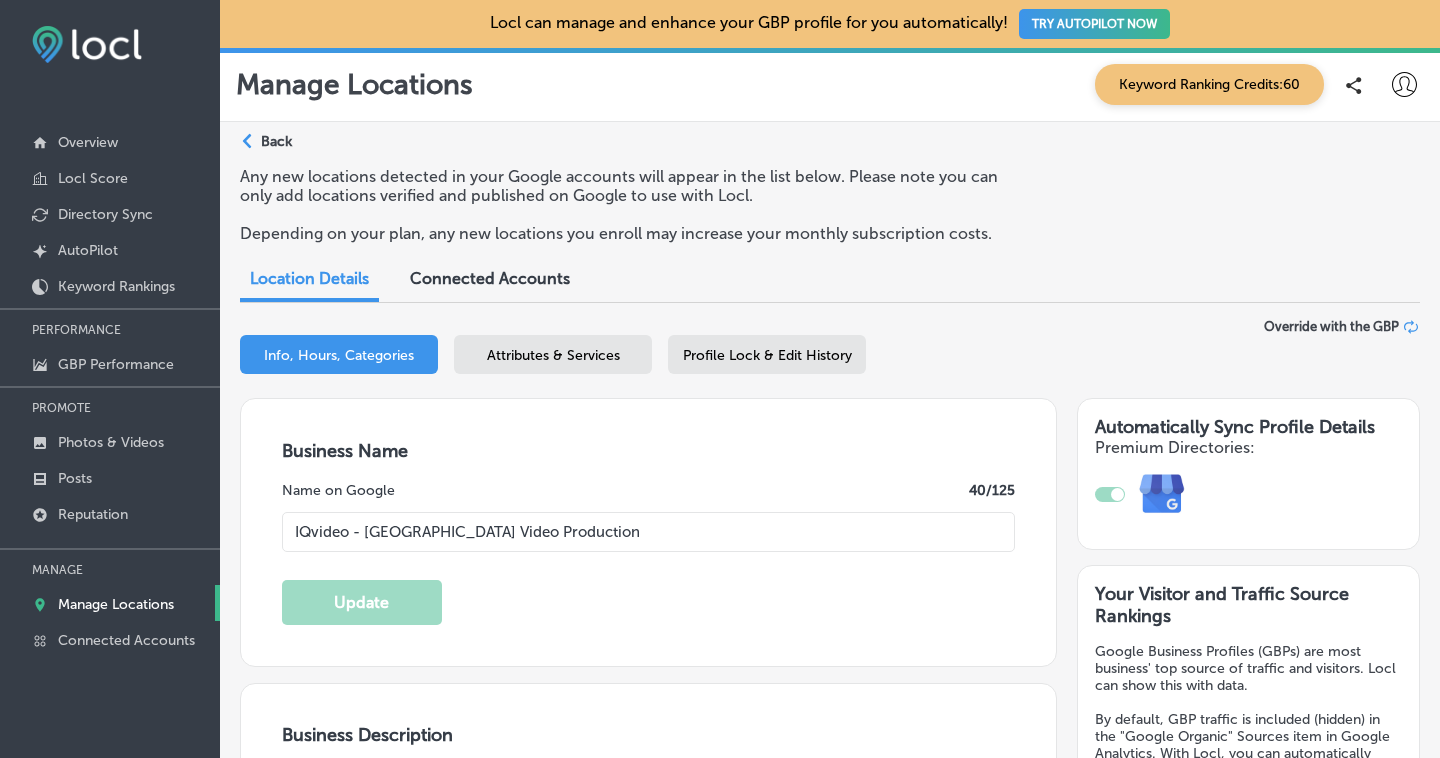 type on "[STREET_ADDRESS][PERSON_NAME]" 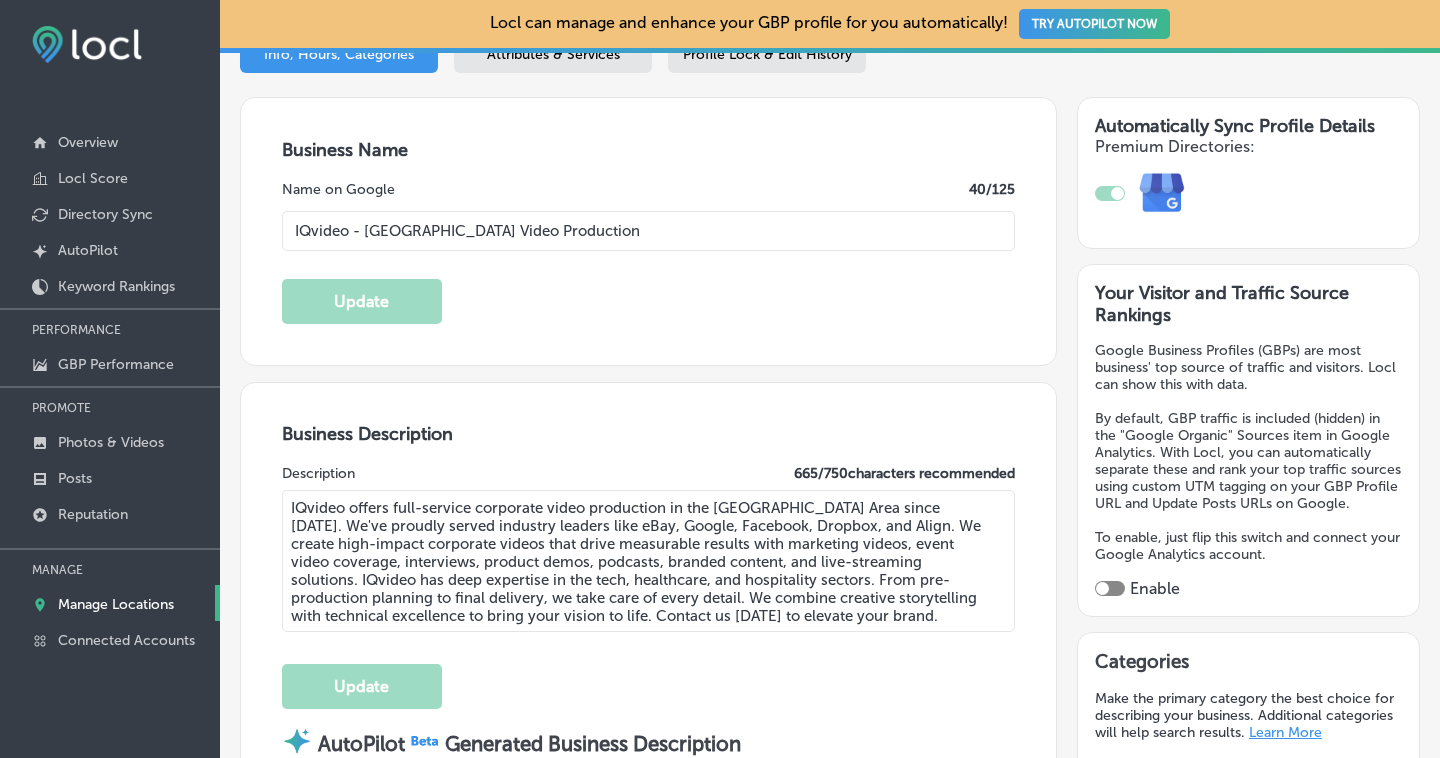 scroll, scrollTop: 0, scrollLeft: 0, axis: both 